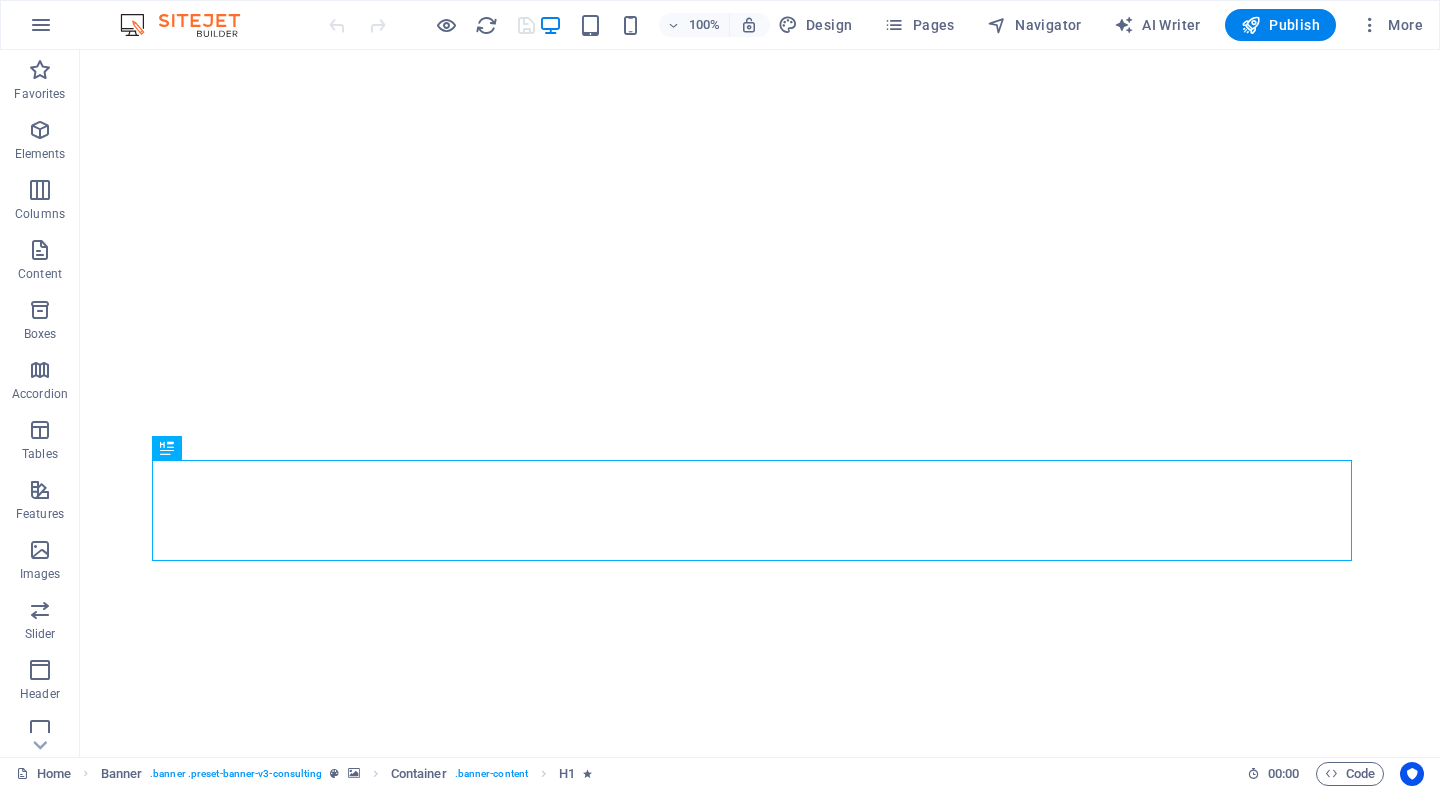scroll, scrollTop: 0, scrollLeft: 0, axis: both 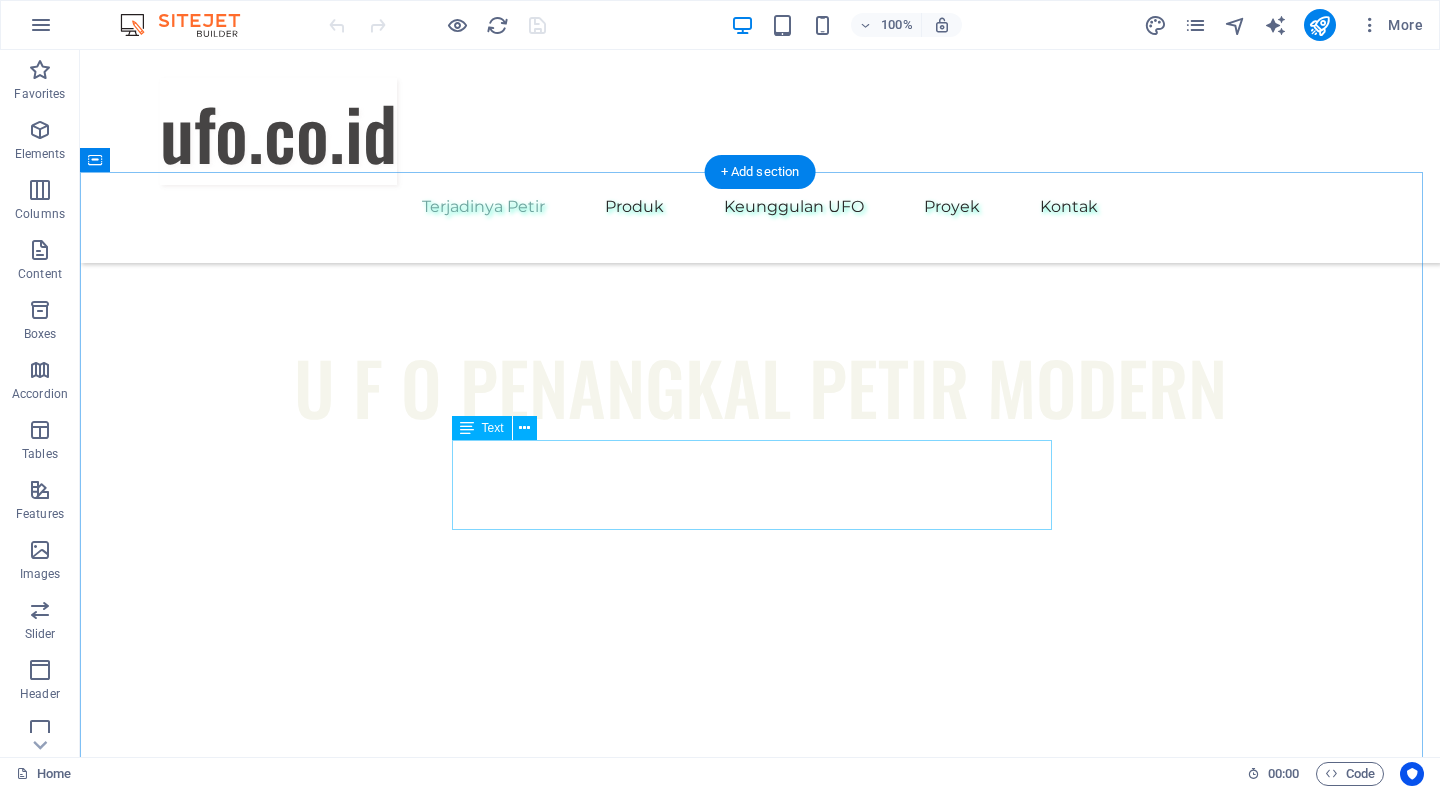 click on "We are a passionate consulting agency dedicated to helping businesses navigate the dynamic landscape of sustainable energy and strategic growth. Our core mission is to empower organizations to thrive while making a positive impact on the environment." at bounding box center [760, 916] 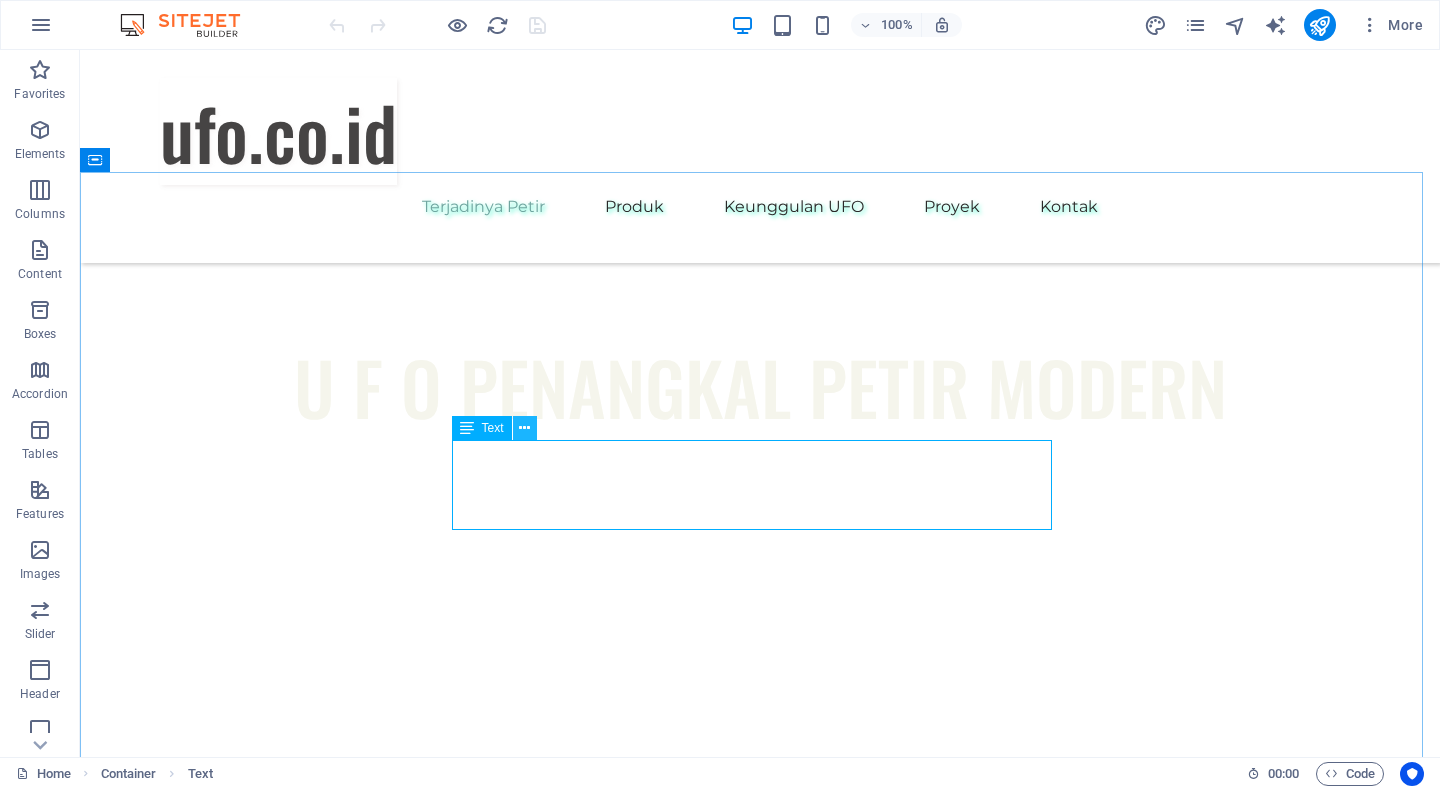 click at bounding box center [524, 428] 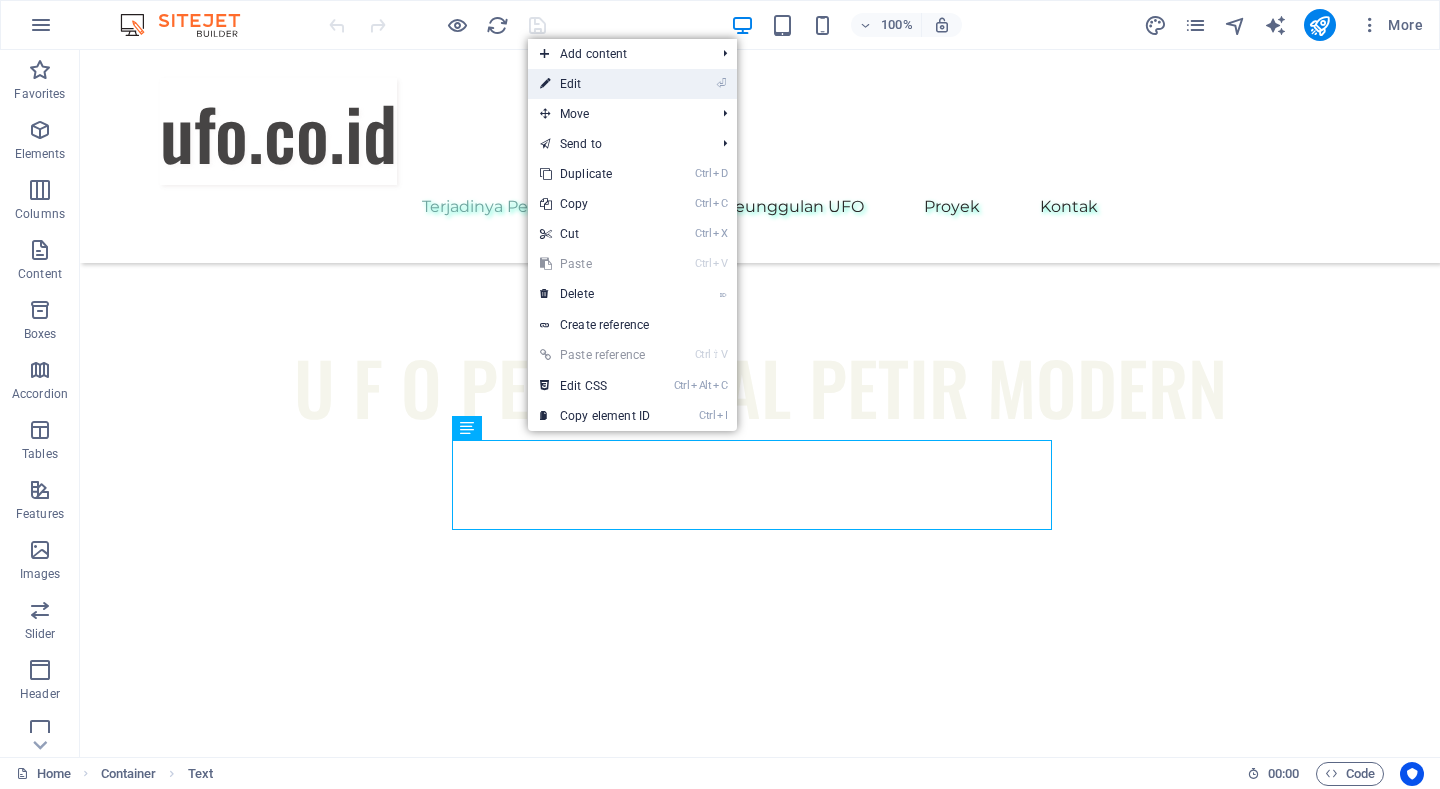 drag, startPoint x: 583, startPoint y: 74, endPoint x: 134, endPoint y: 33, distance: 450.86804 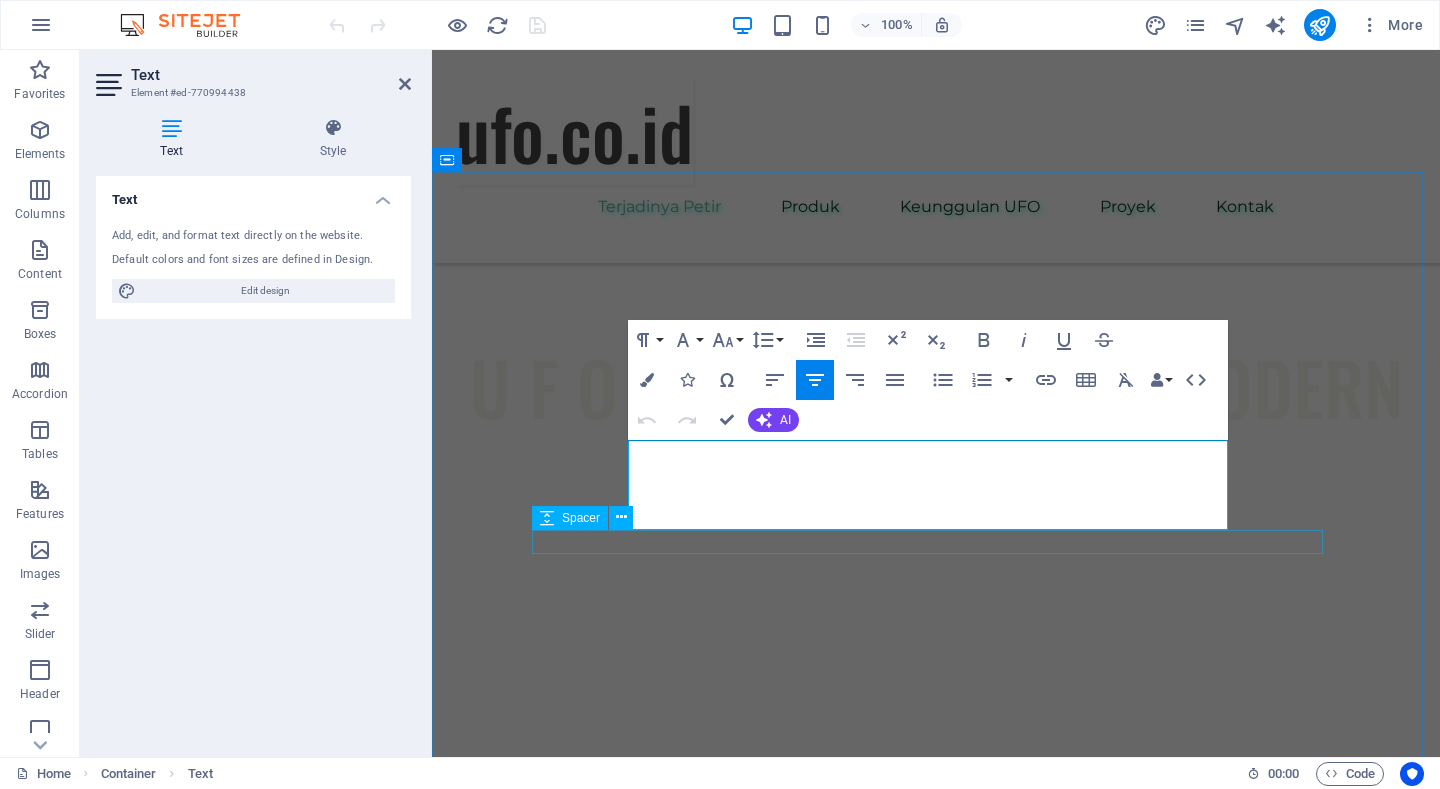 type 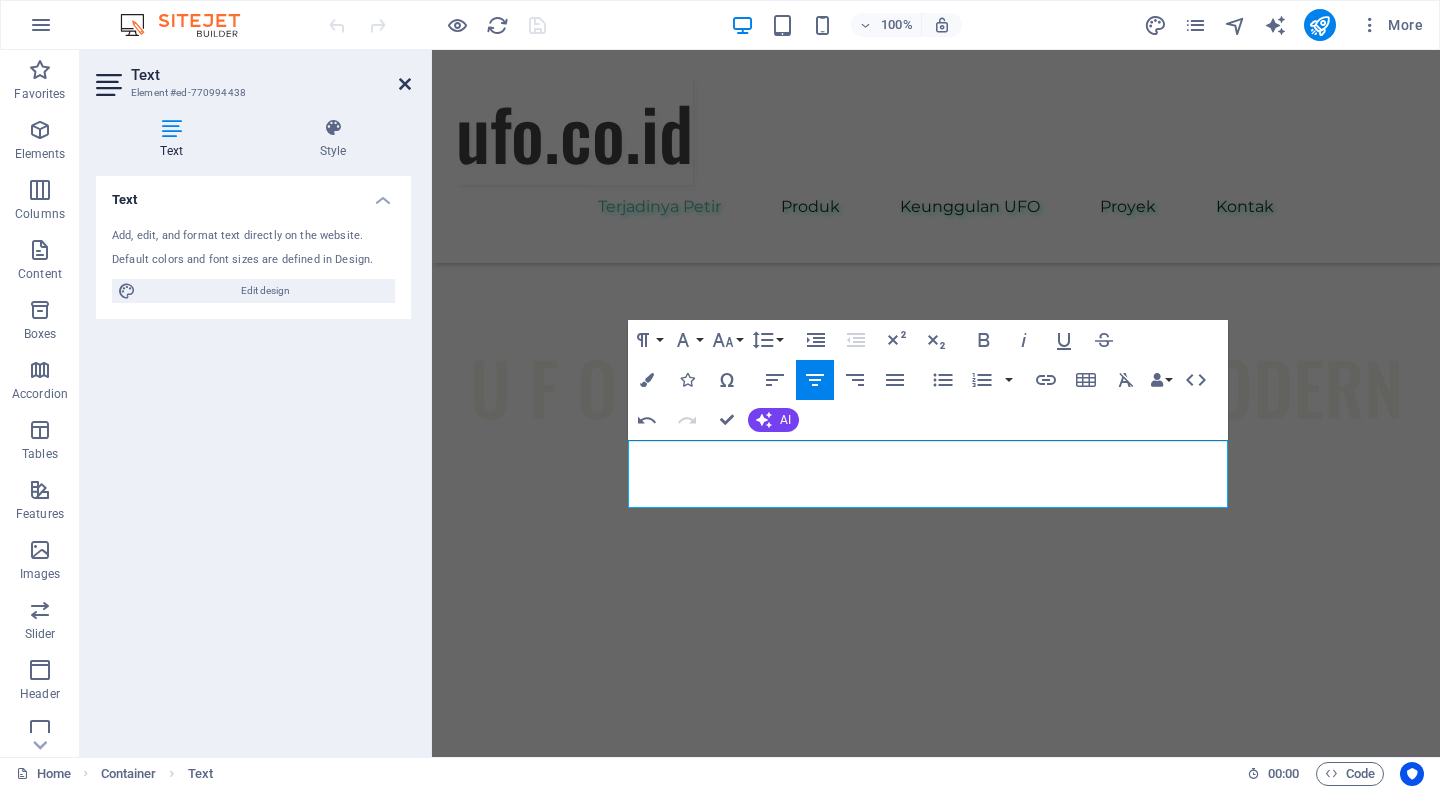 click at bounding box center [405, 84] 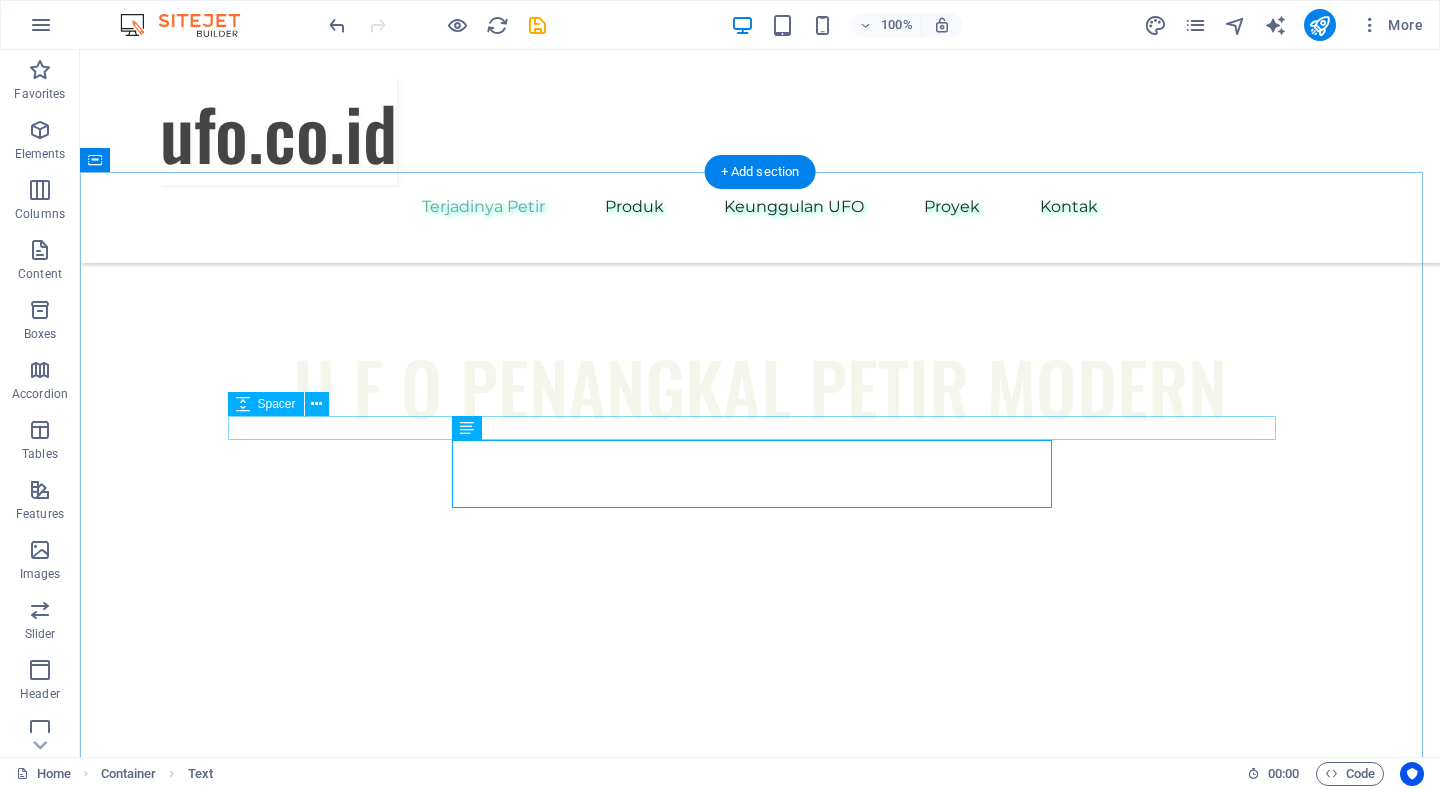 click at bounding box center (760, 882) 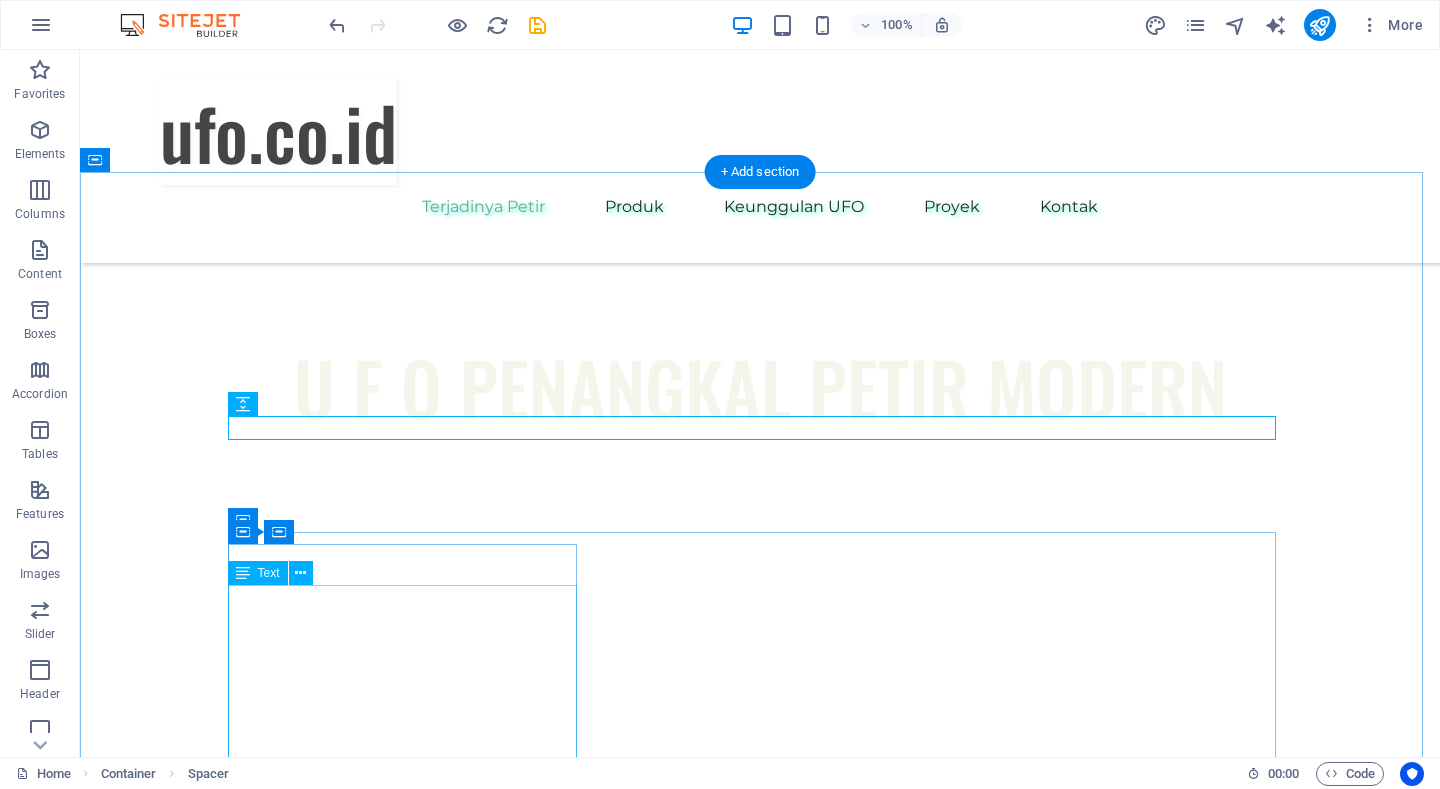 click on "At Eco-Con, we understand that success is not just about profitability; it's also about sustainability and responsible business practices. With a proven track record of guiding businesses towards greater profitability and environmental responsibility, we have become a trusted partner in the industry." at bounding box center [760, 1037] 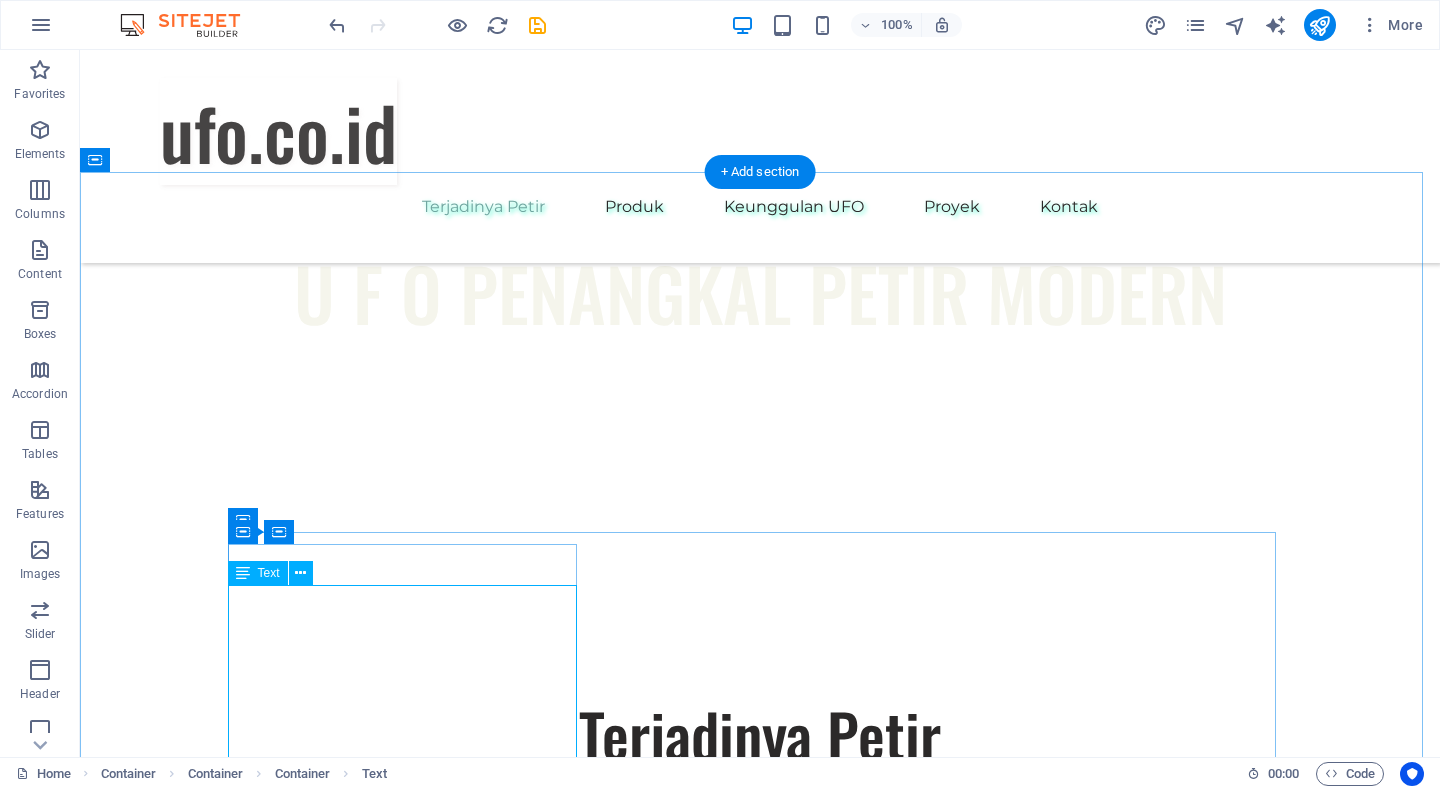 scroll, scrollTop: 900, scrollLeft: 0, axis: vertical 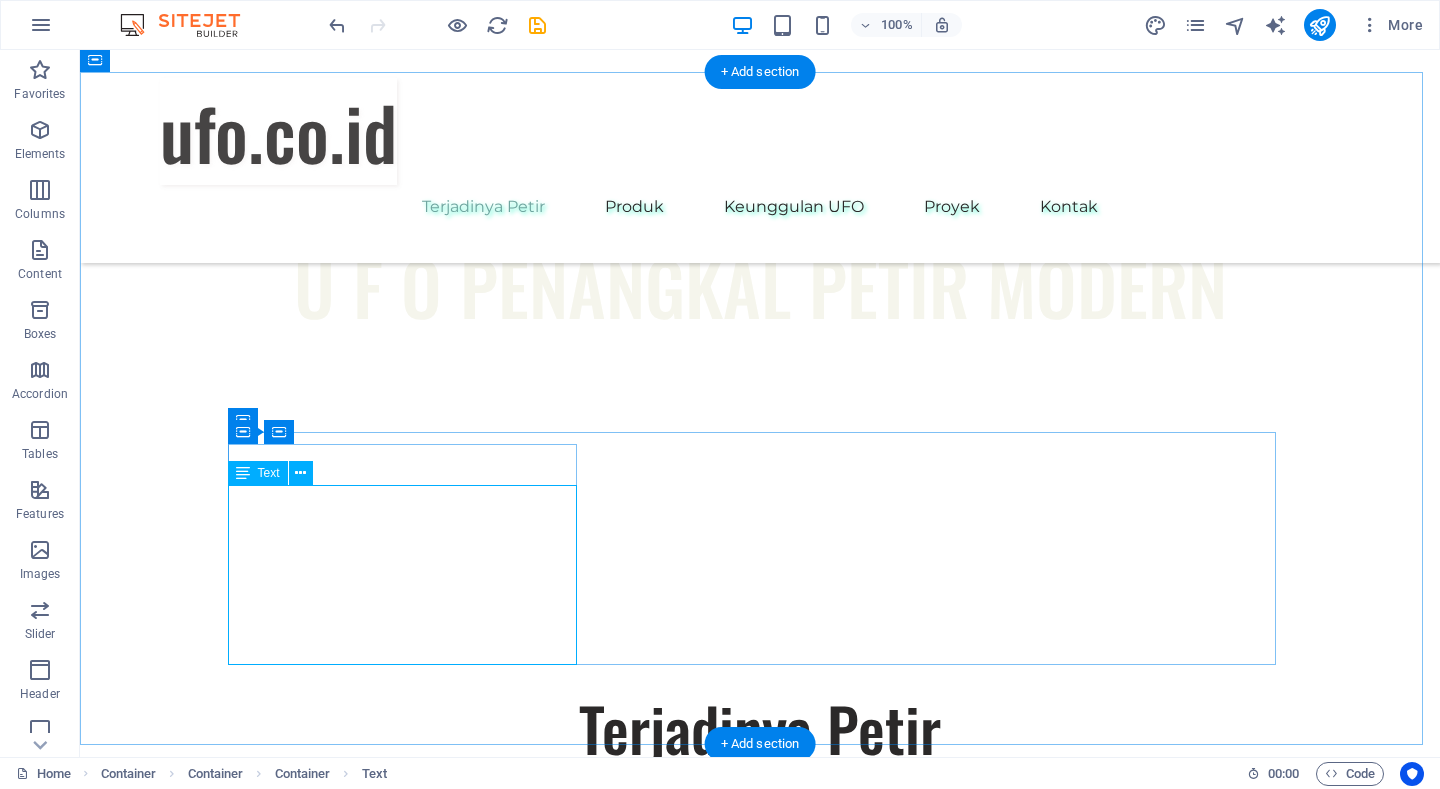 click on "At Eco-Con, we understand that success is not just about profitability; it's also about sustainability and responsible business practices. With a proven track record of guiding businesses towards greater profitability and environmental responsibility, we have become a trusted partner in the industry." at bounding box center (760, 937) 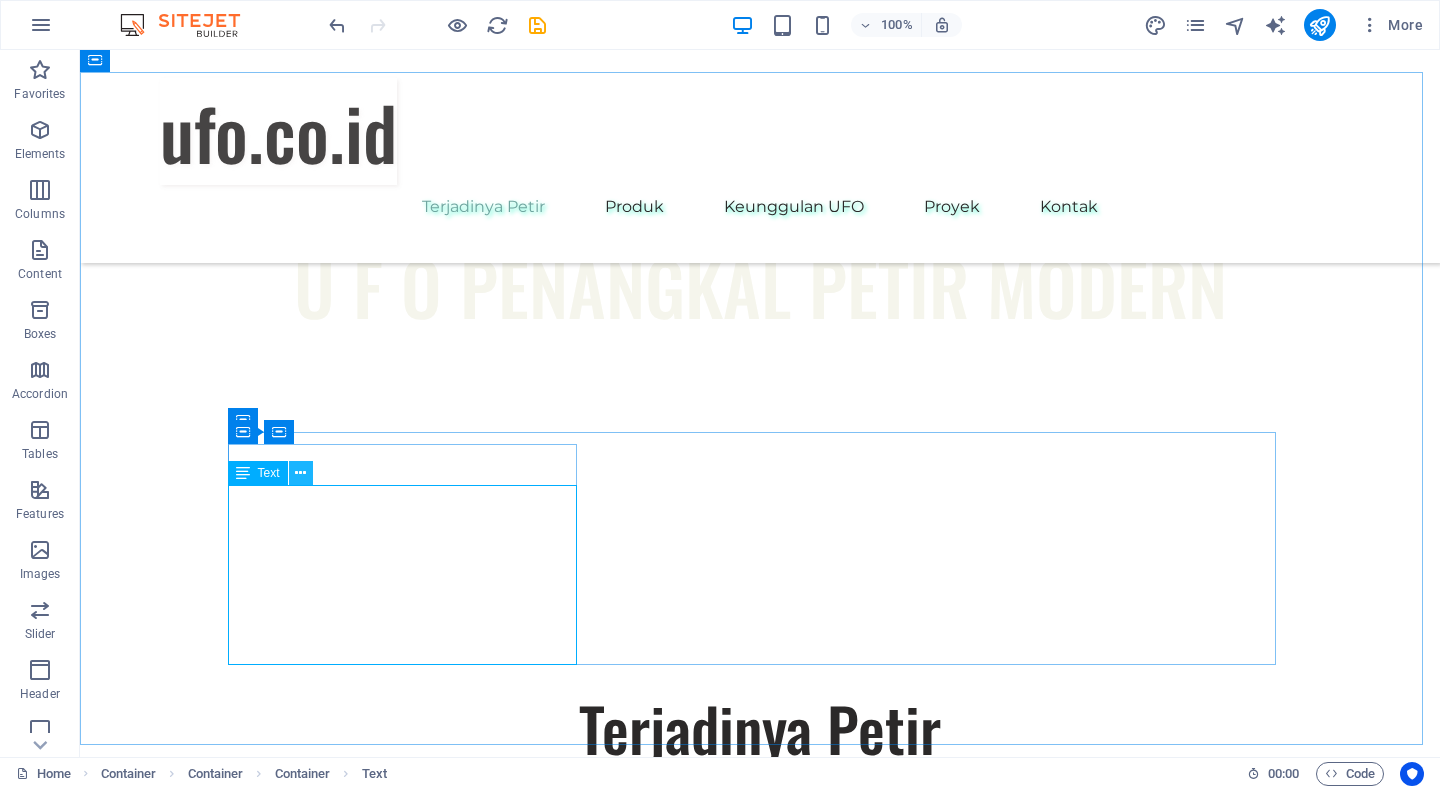 click at bounding box center [300, 473] 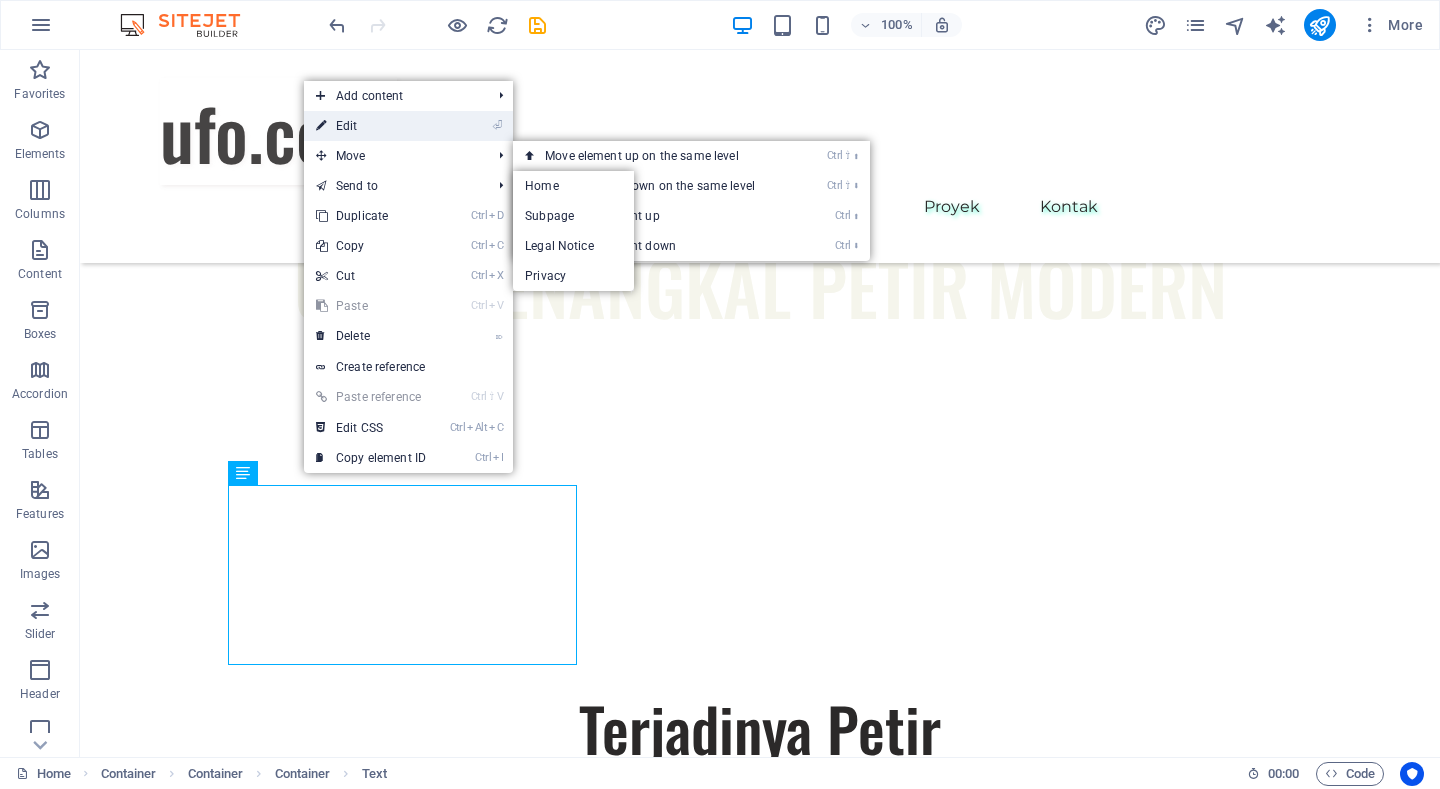click on "⏎  Edit" at bounding box center [371, 126] 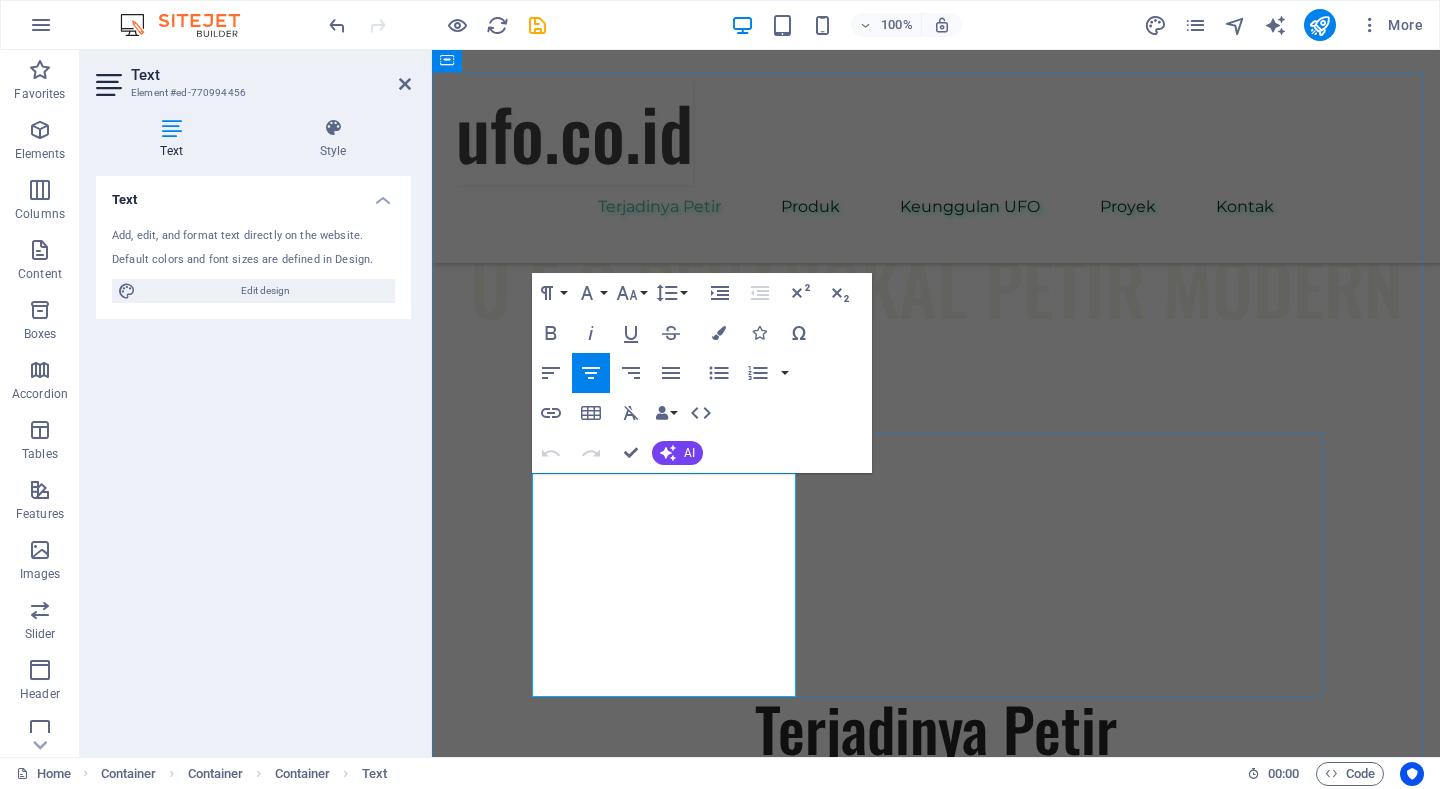 type 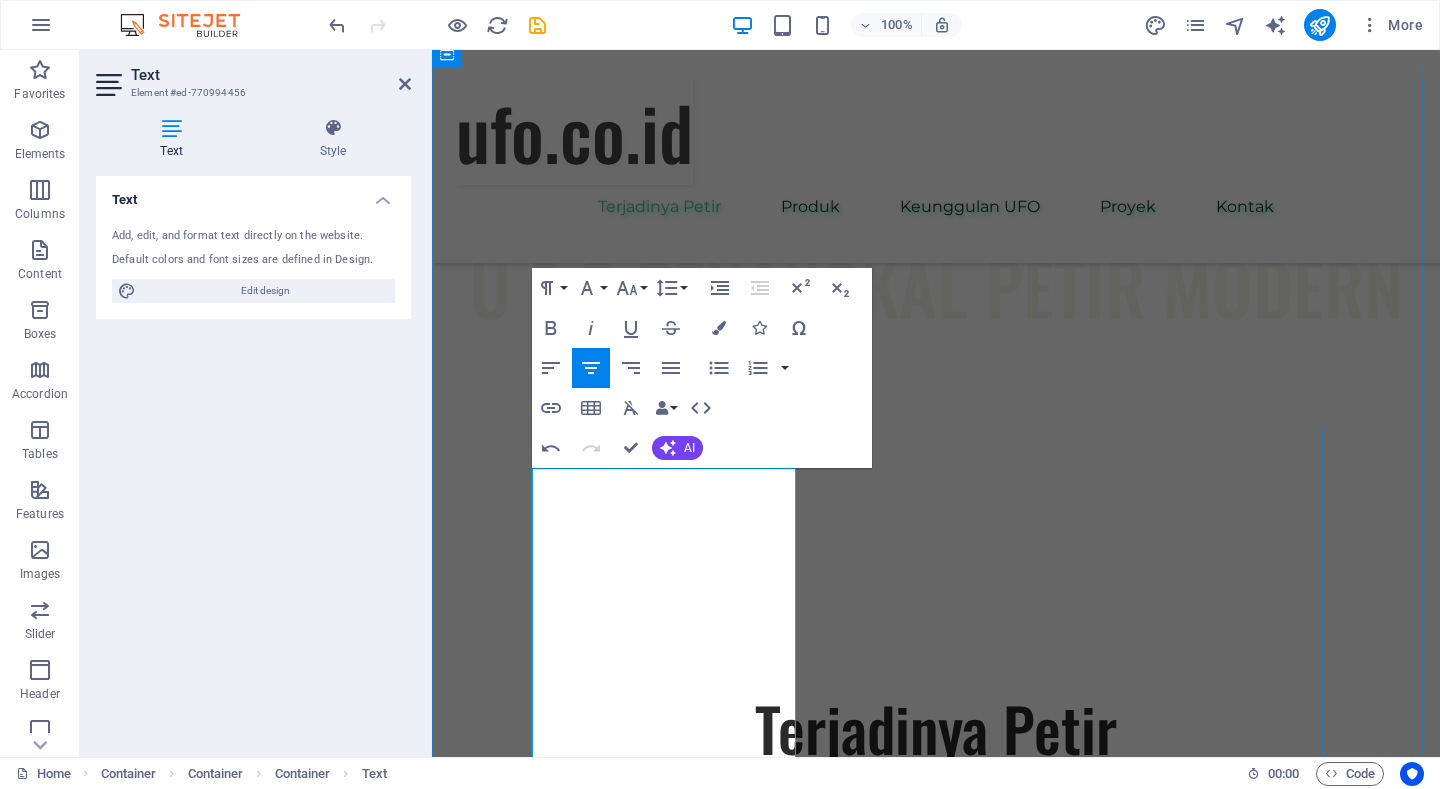 scroll, scrollTop: 905, scrollLeft: 0, axis: vertical 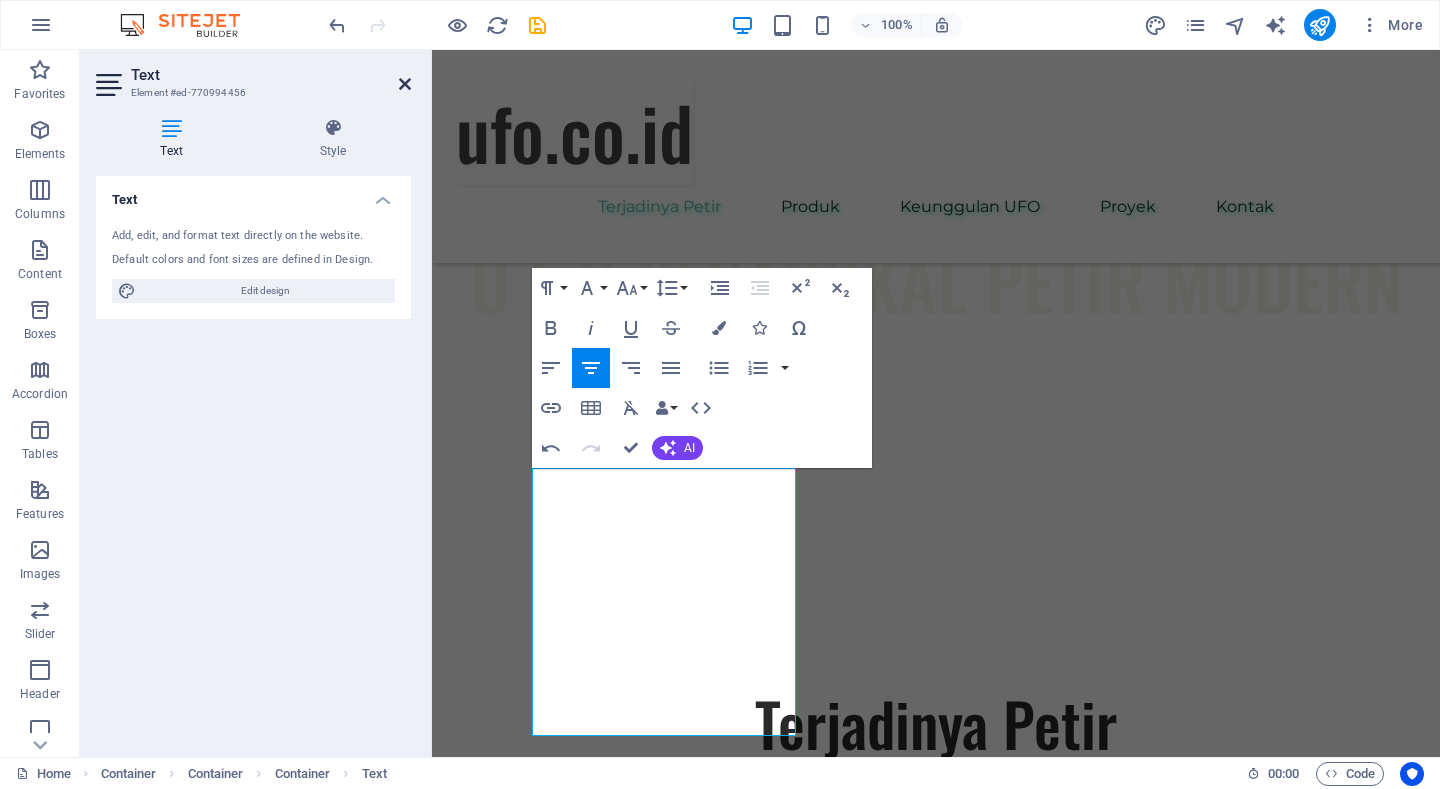 click at bounding box center [405, 84] 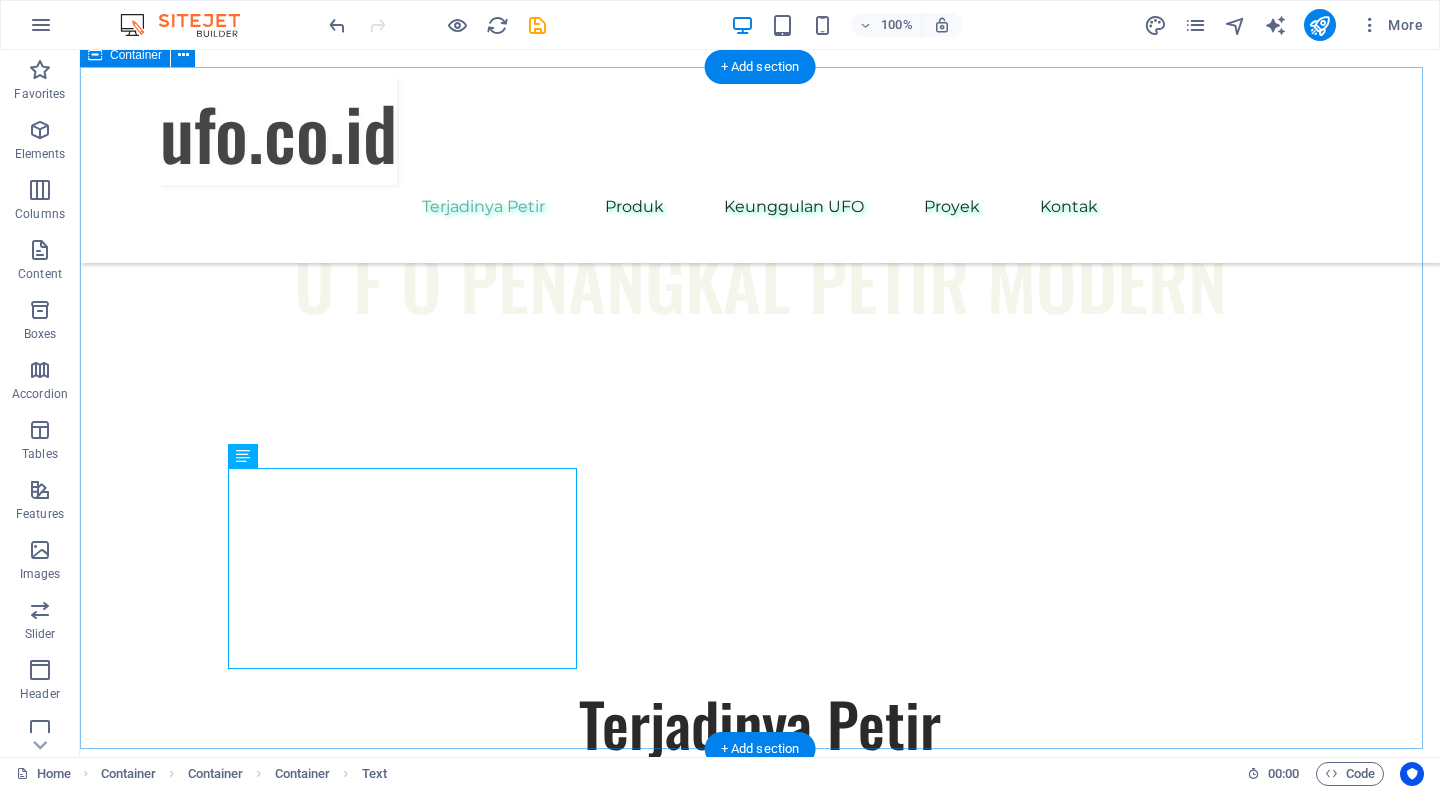 click on "Terjadinya Petir Petir termasuk salah satu fenomena alam yang sangat komplek yang terjadi sebagai proses alamiah, terakumulasi bersamaan dengan adanya badai awan dan turunnya hujan. Sustainable Success Partner Kilat atau sambaran petir bisa terjadi antara awan dengan awan dan awan dengan bumi, sambaran petir memiliki kemampuan merusak yang sangat hebat dan merugikan bagi obyek - obyek dibumi. Contoh kerusakan secara mekanik  berupa hancurnya bangunan - bangunan, meledakkan dan membakar tangki tangki minyak atau gas. Expertise For Results At Eco-Con, we understand that success is not just about profitability; it's also about sustainability and responsible business practices. With a proven track record of guiding businesses towards greater profitability and environmental responsibility, we have become a trusted partner in the industry." at bounding box center [760, 1291] 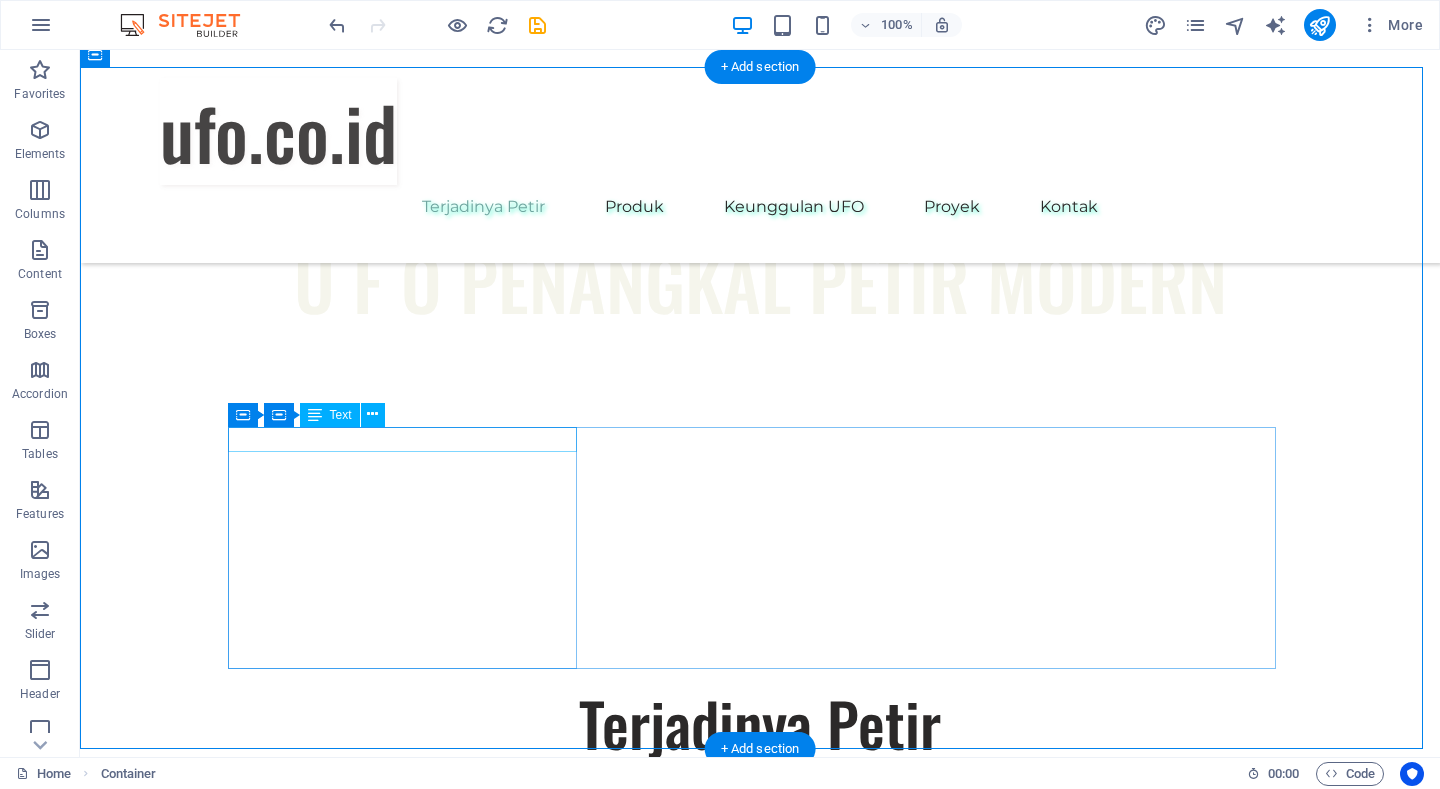 click on "Sustainable Success Partner" at bounding box center [760, 870] 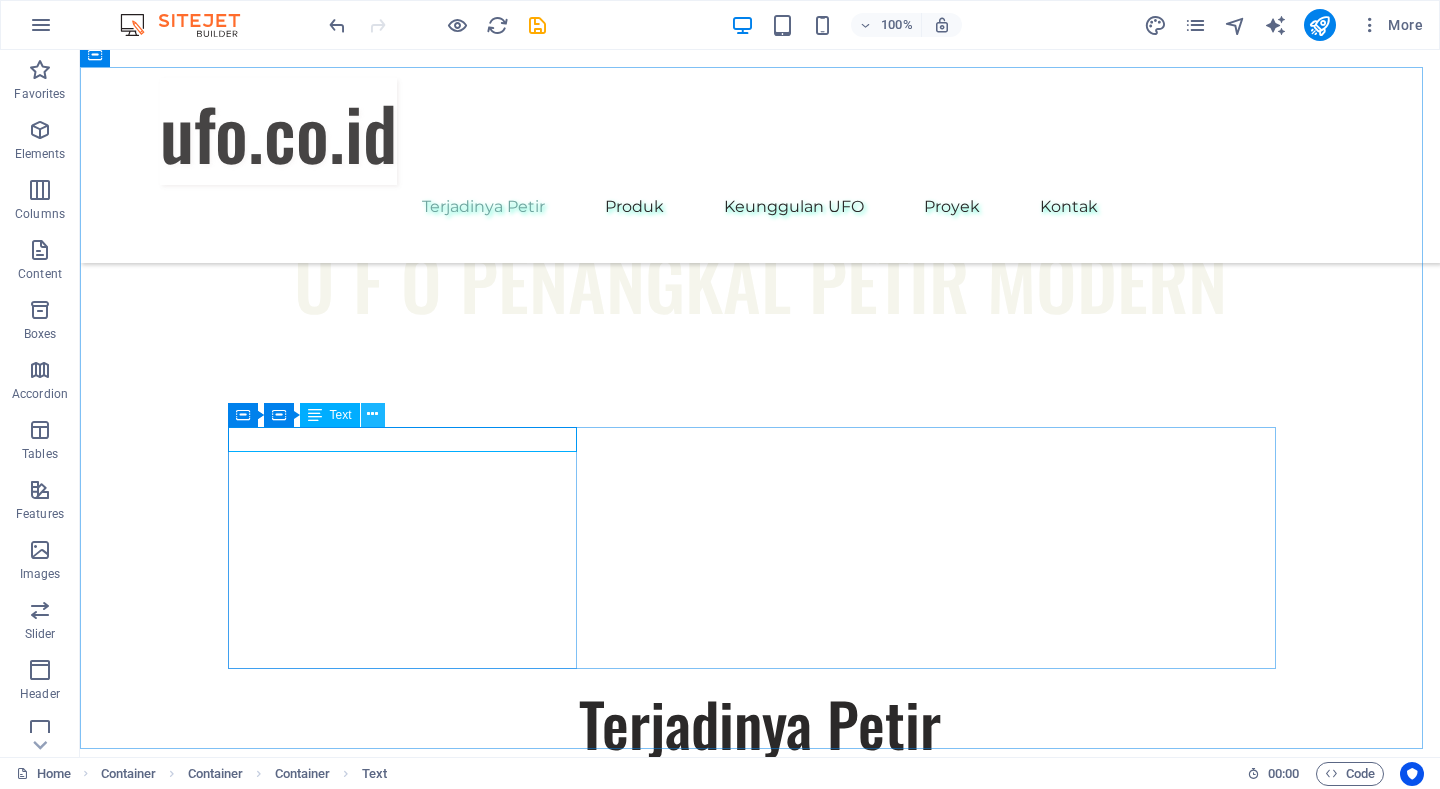 click at bounding box center (372, 414) 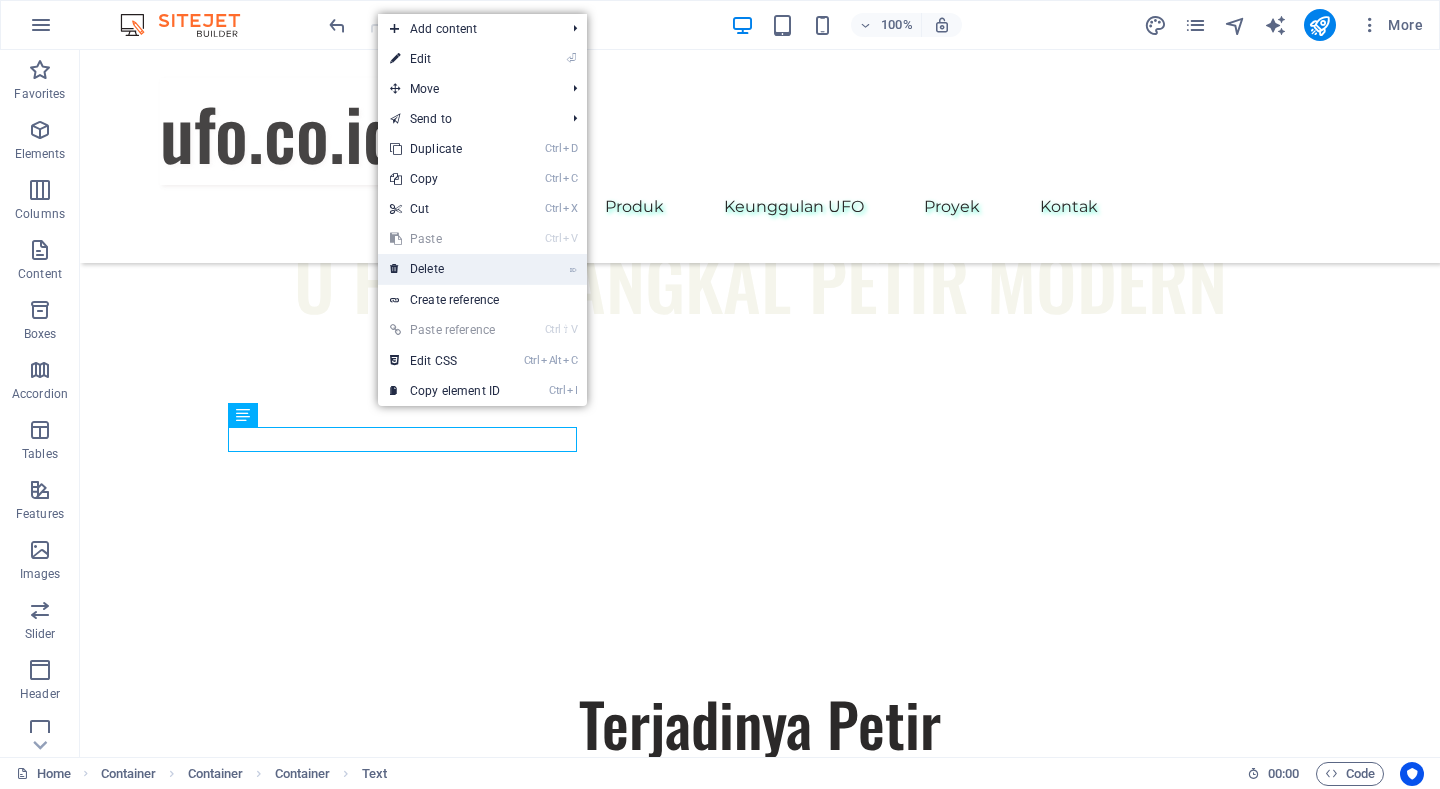 click on "⌦  Delete" at bounding box center [445, 269] 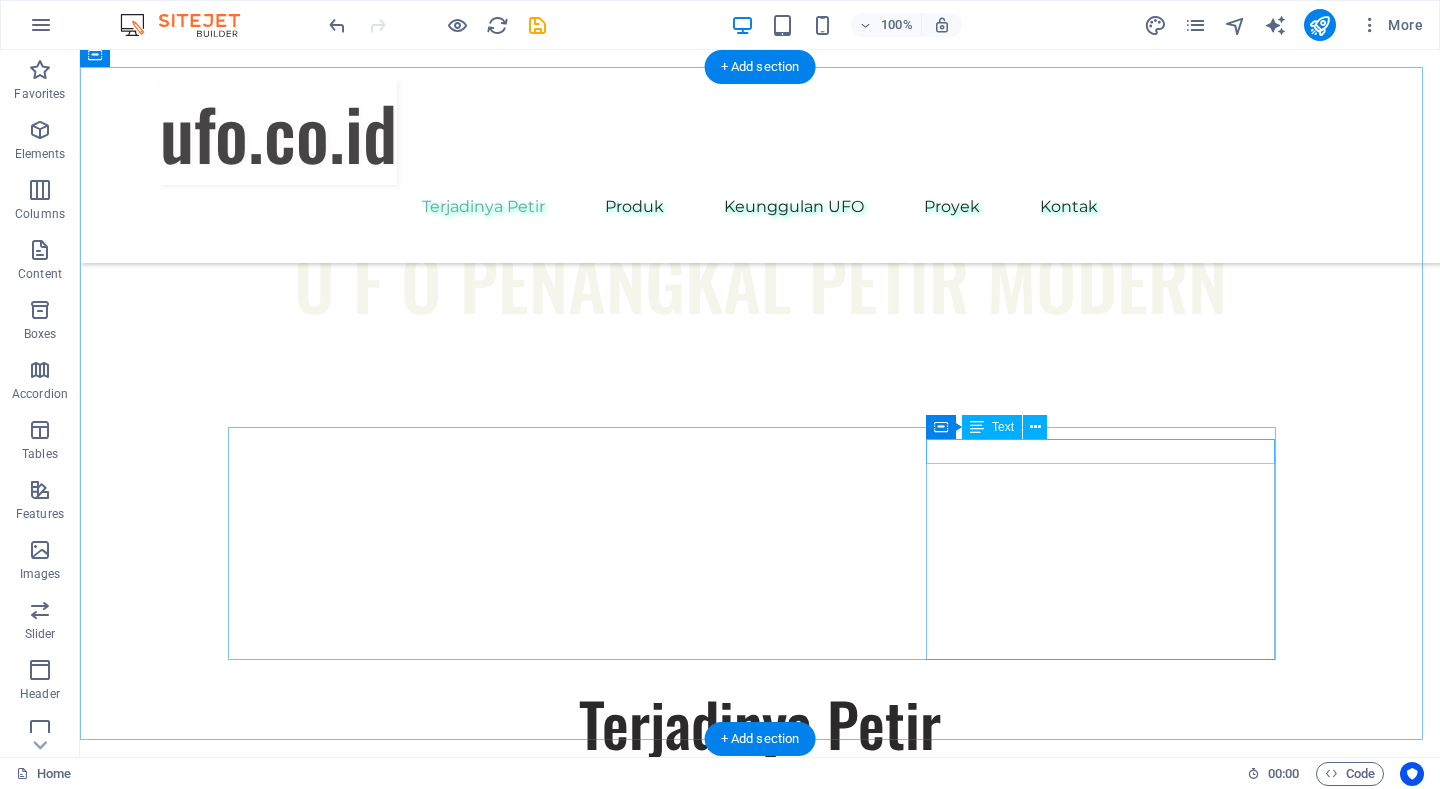 click on "Expertise For Results" at bounding box center [760, 1860] 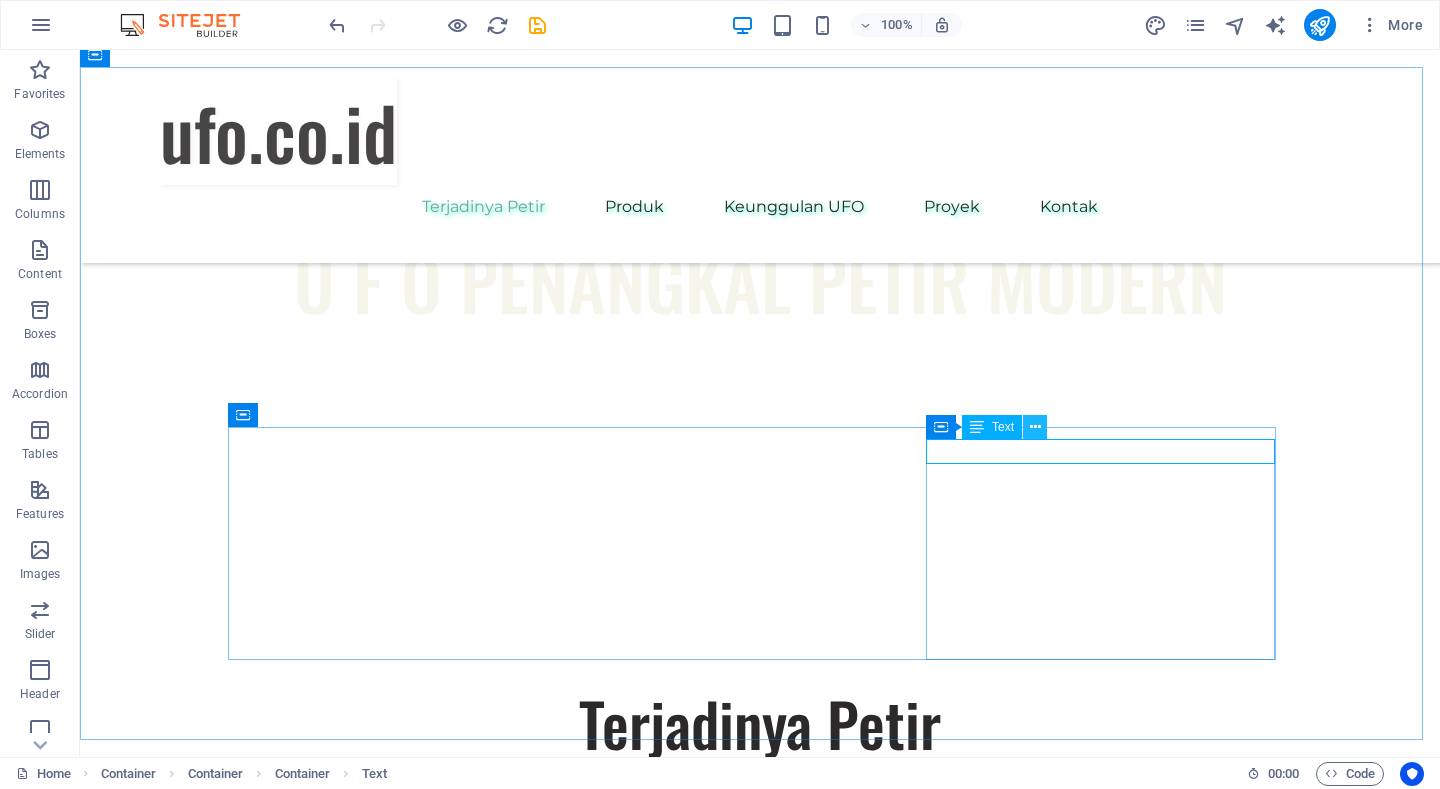 click at bounding box center [1035, 427] 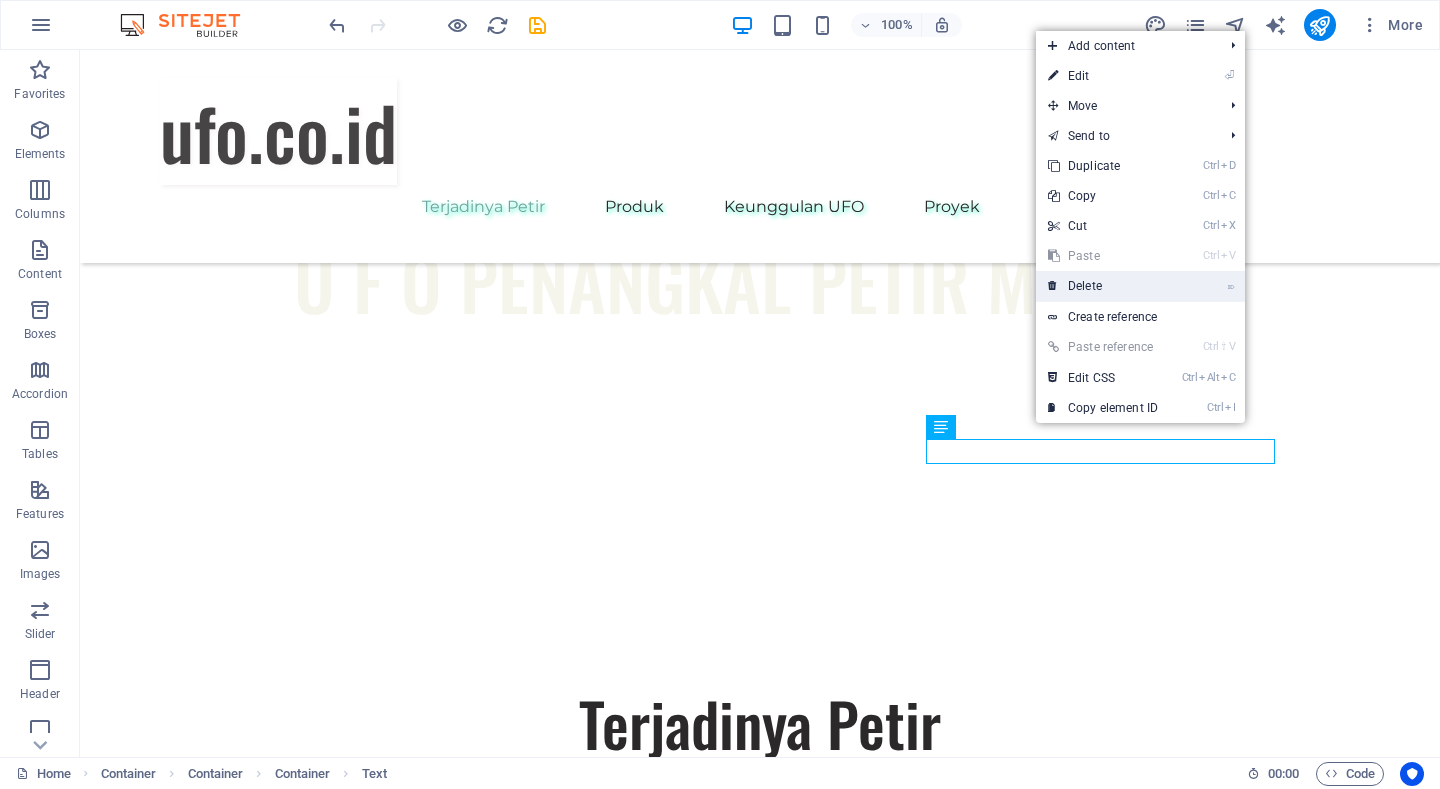 click on "⌦  Delete" at bounding box center (1103, 286) 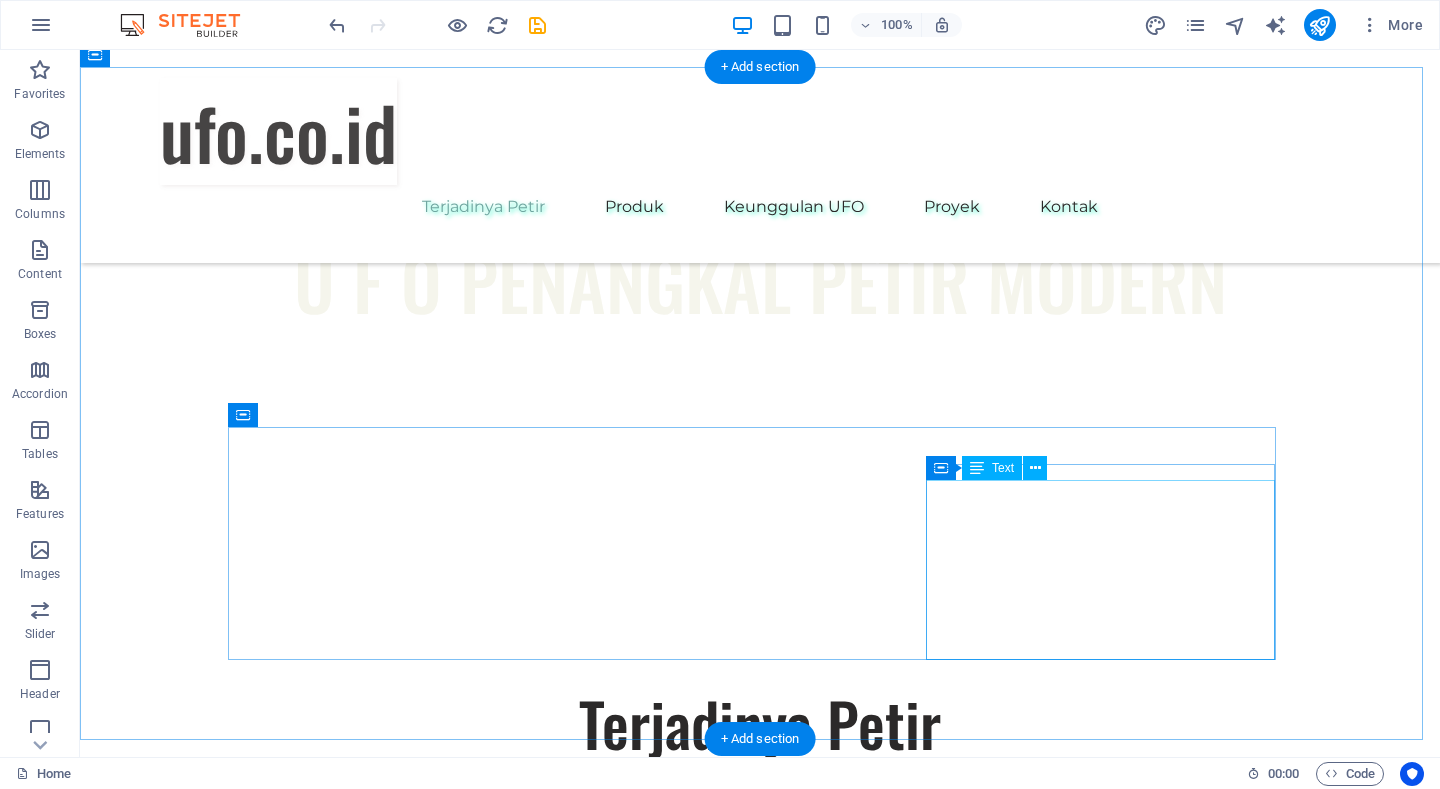 click on "At Eco-Con, we understand that success is not just about profitability; it's also about sustainability and responsible business practices. With a proven track record of guiding businesses towards greater profitability and environmental responsibility, we have become a trusted partner in the industry." at bounding box center (760, 1897) 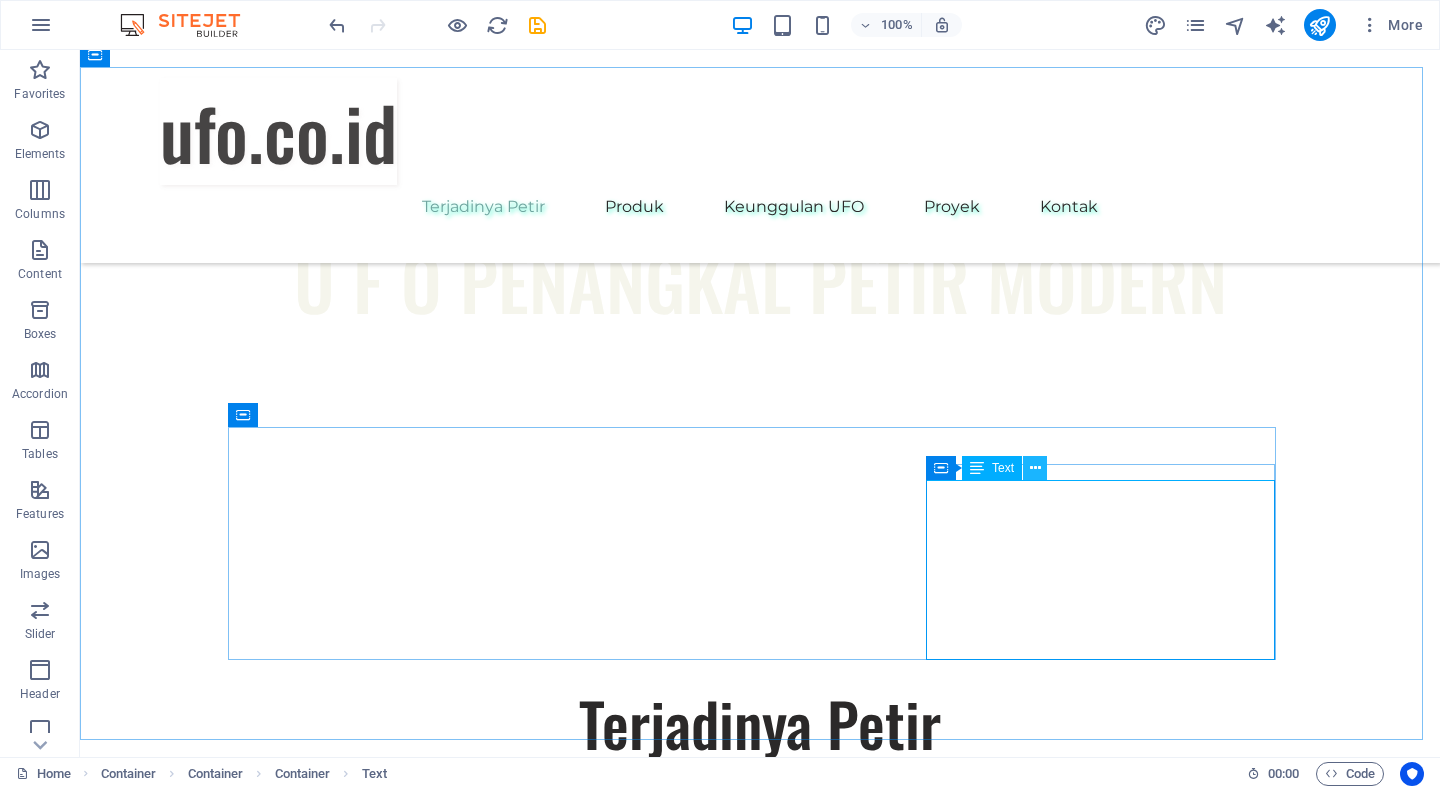 click at bounding box center [1035, 468] 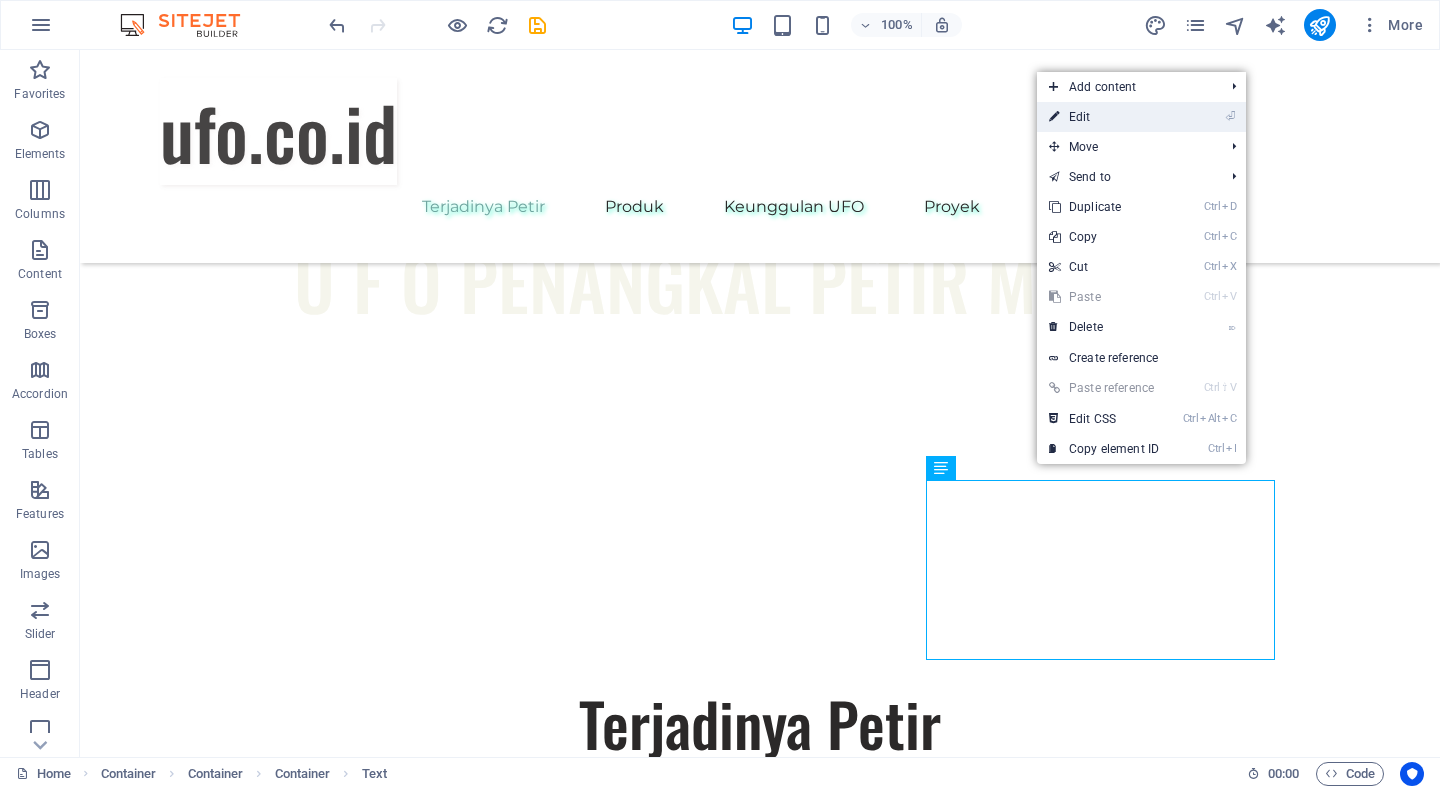 click on "⏎  Edit" at bounding box center (1104, 117) 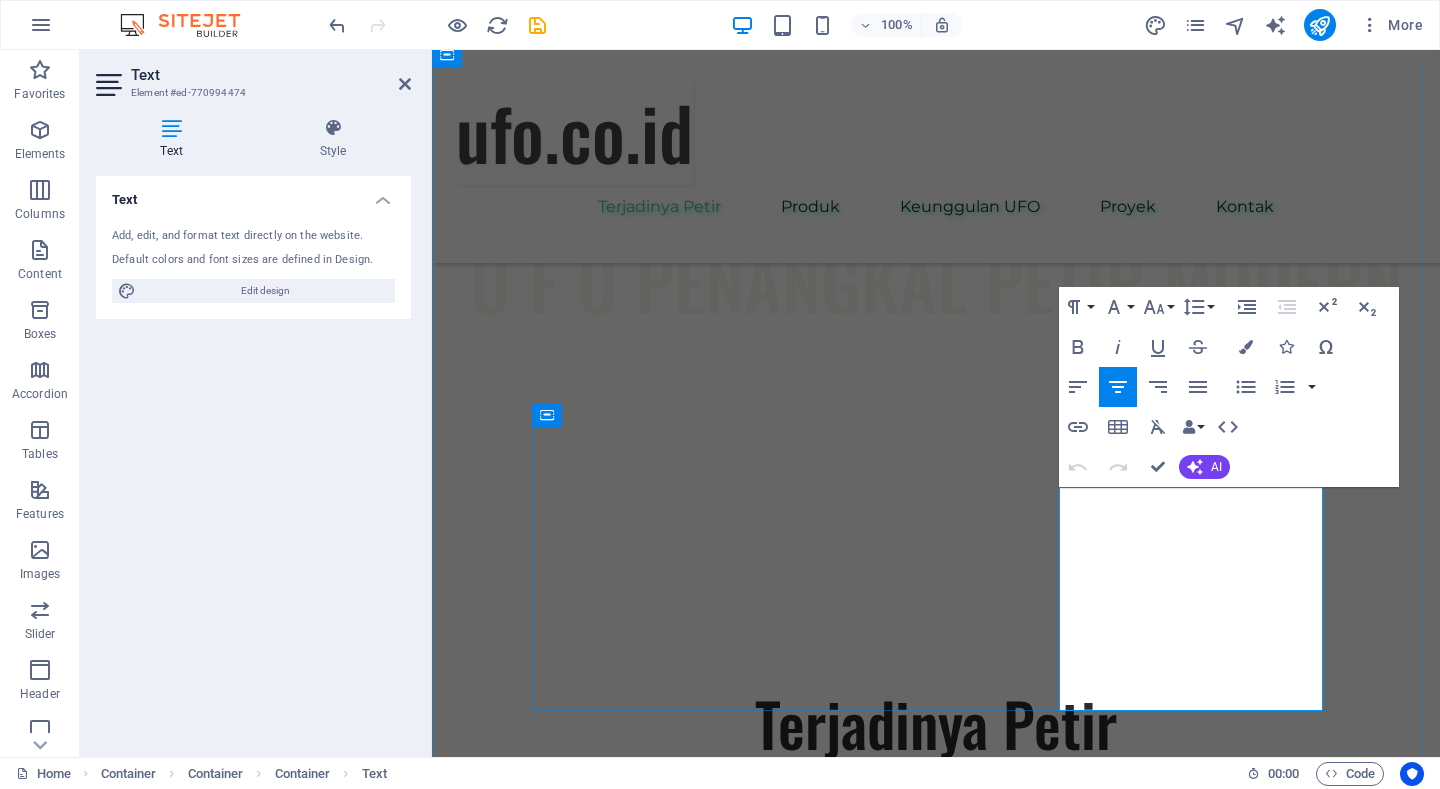type 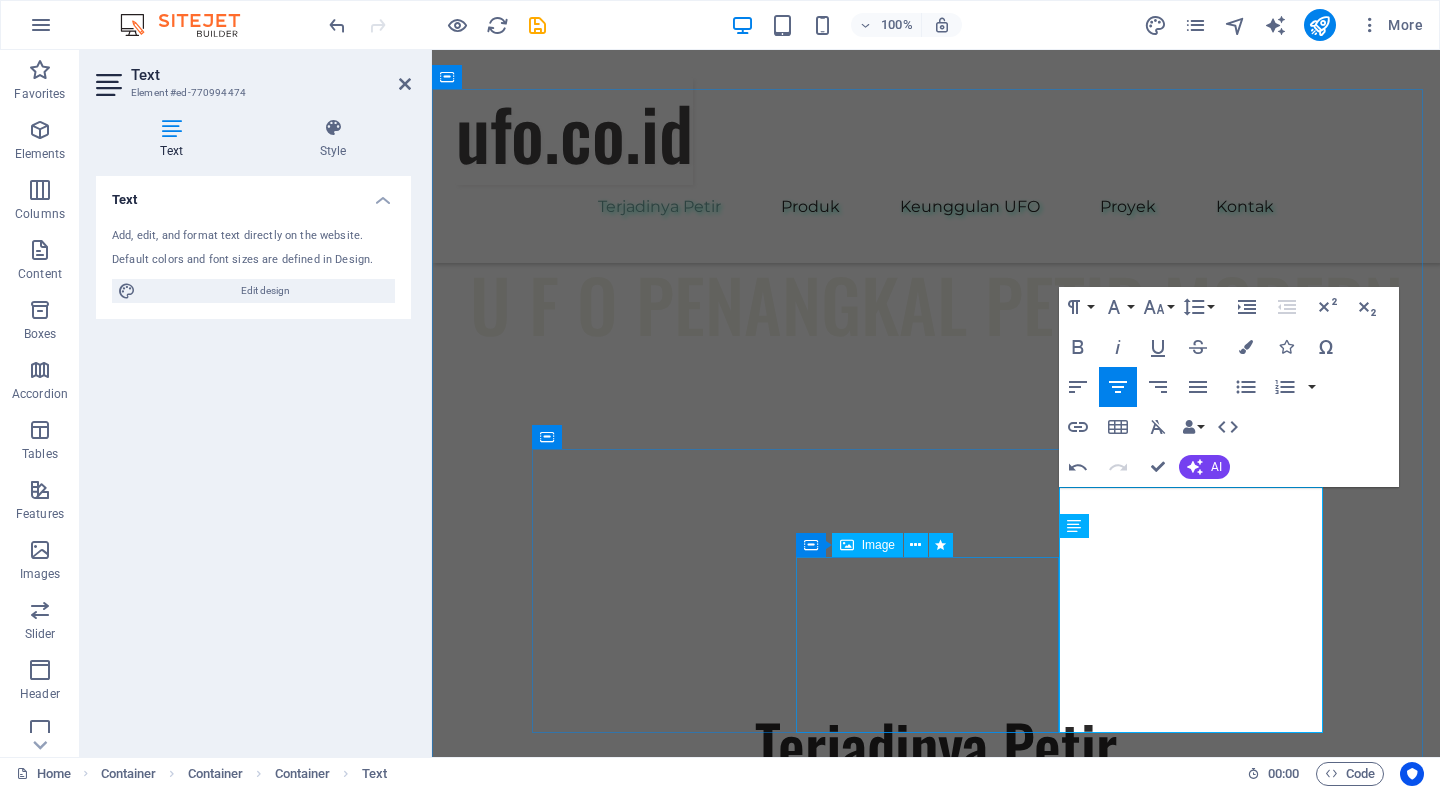 scroll, scrollTop: 861, scrollLeft: 0, axis: vertical 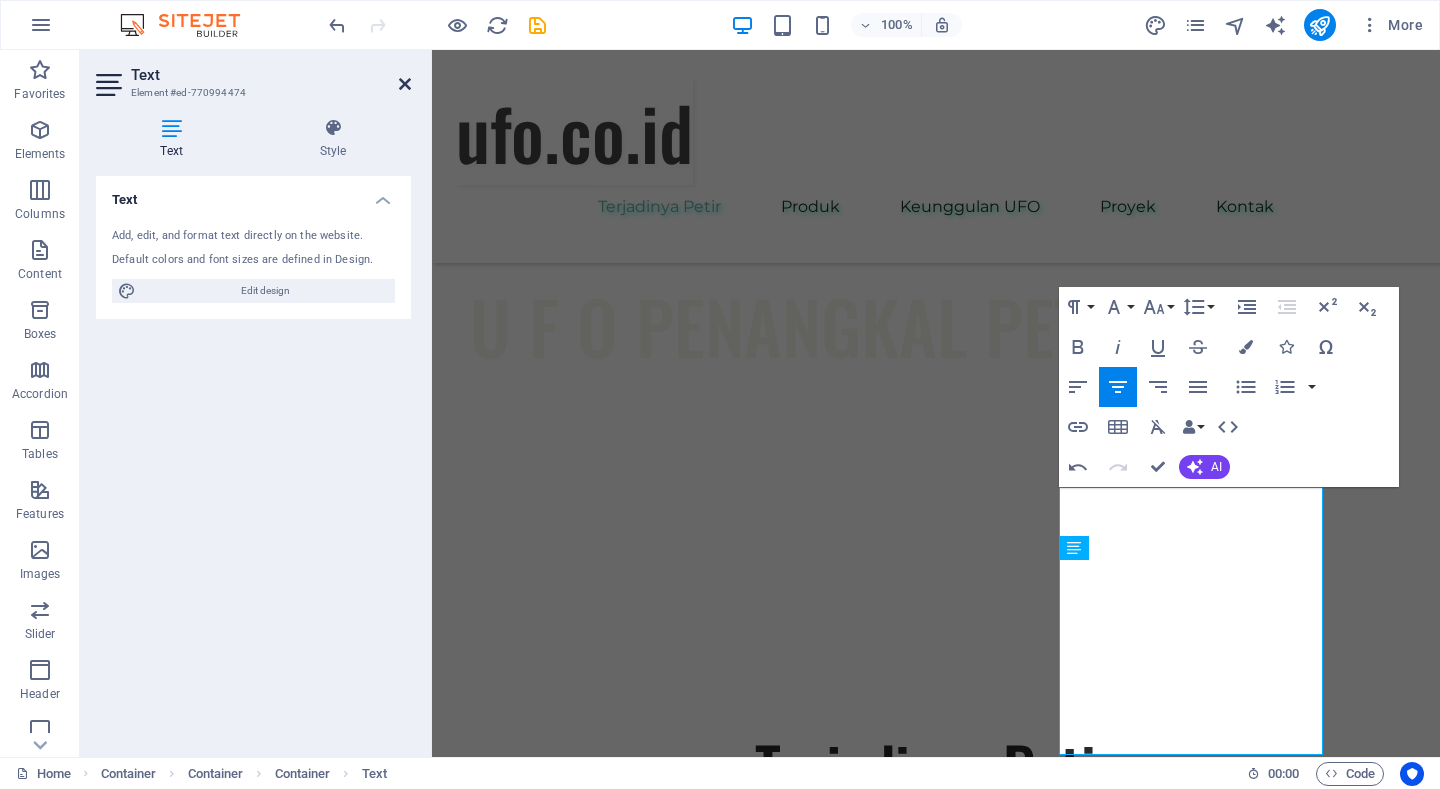 click at bounding box center [405, 84] 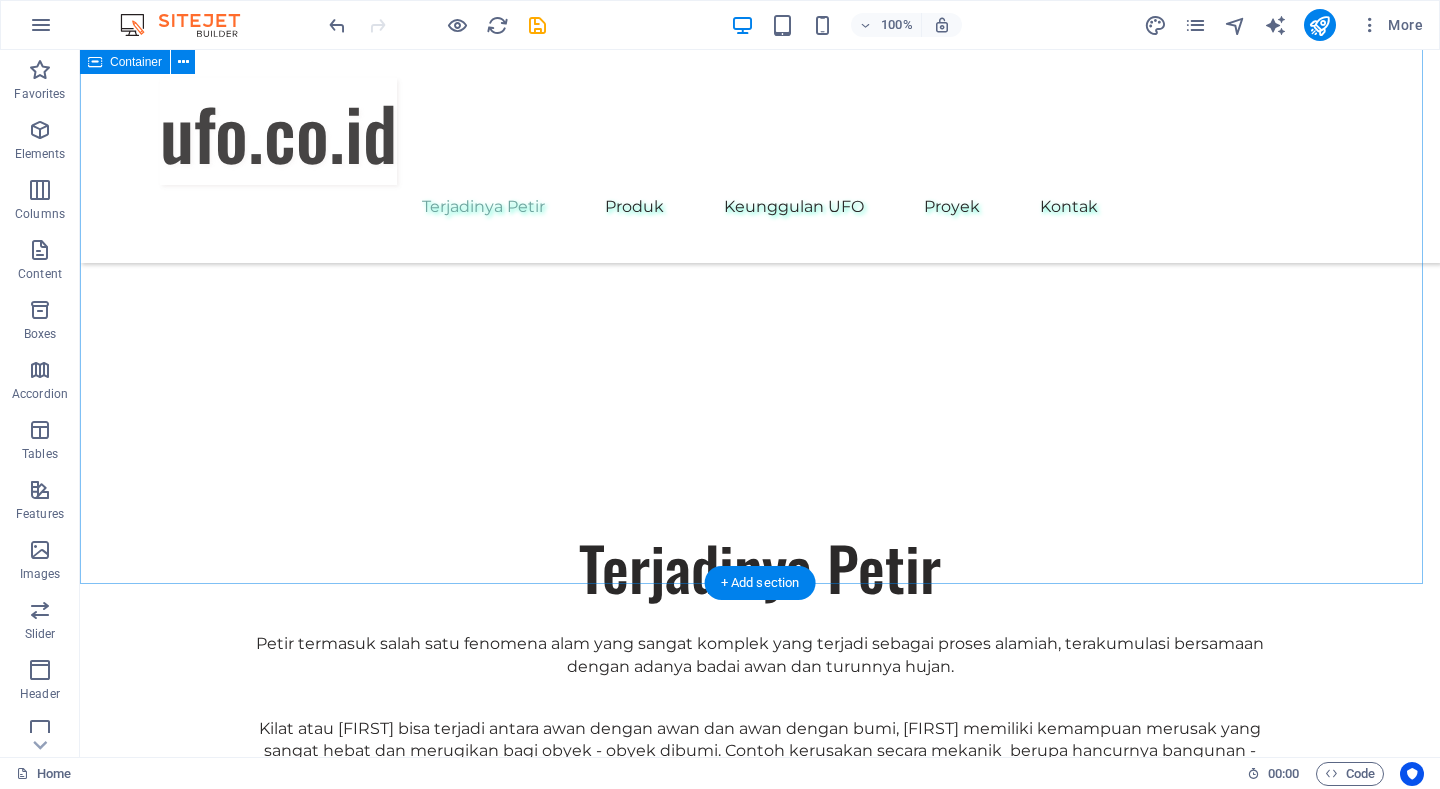 scroll, scrollTop: 861, scrollLeft: 0, axis: vertical 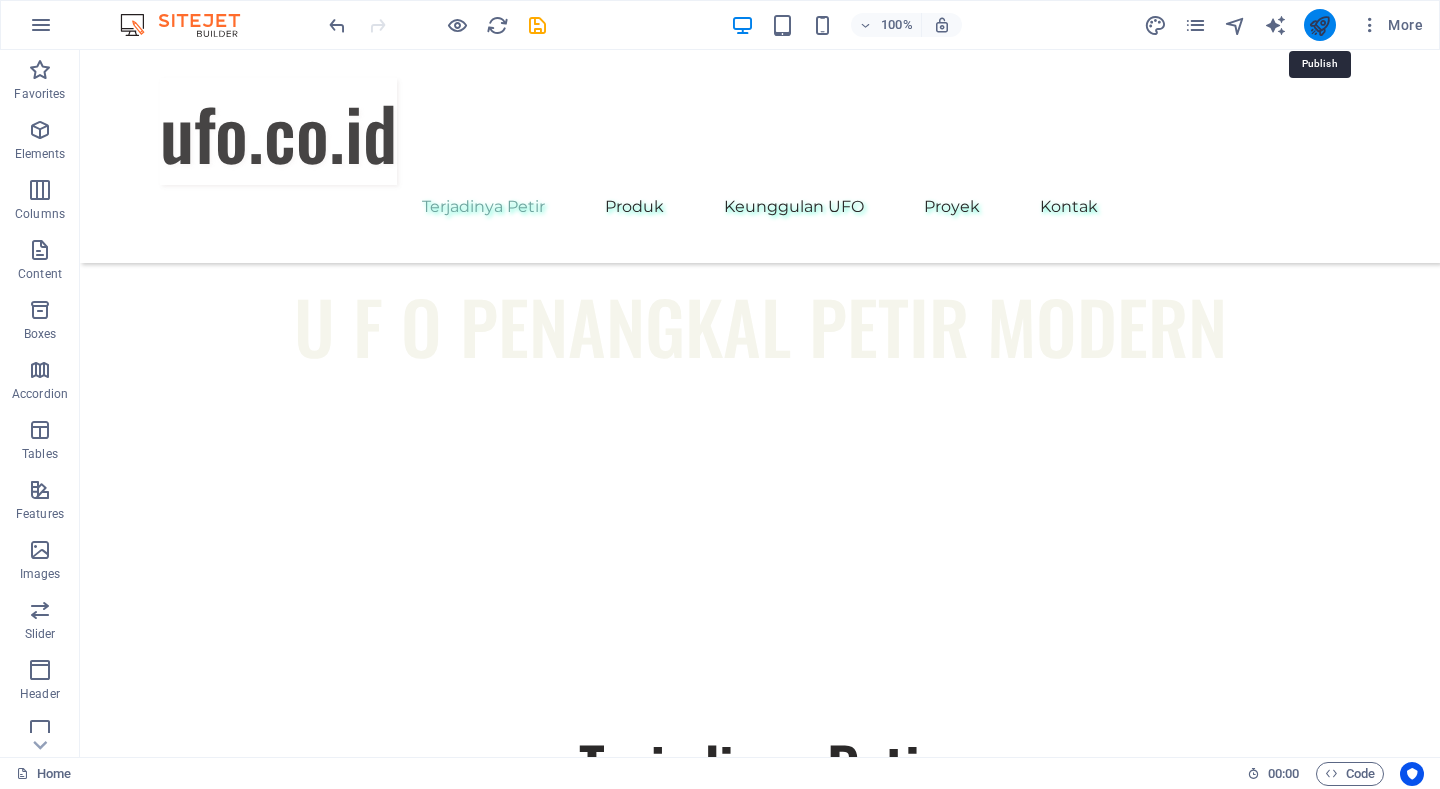 click at bounding box center (1319, 25) 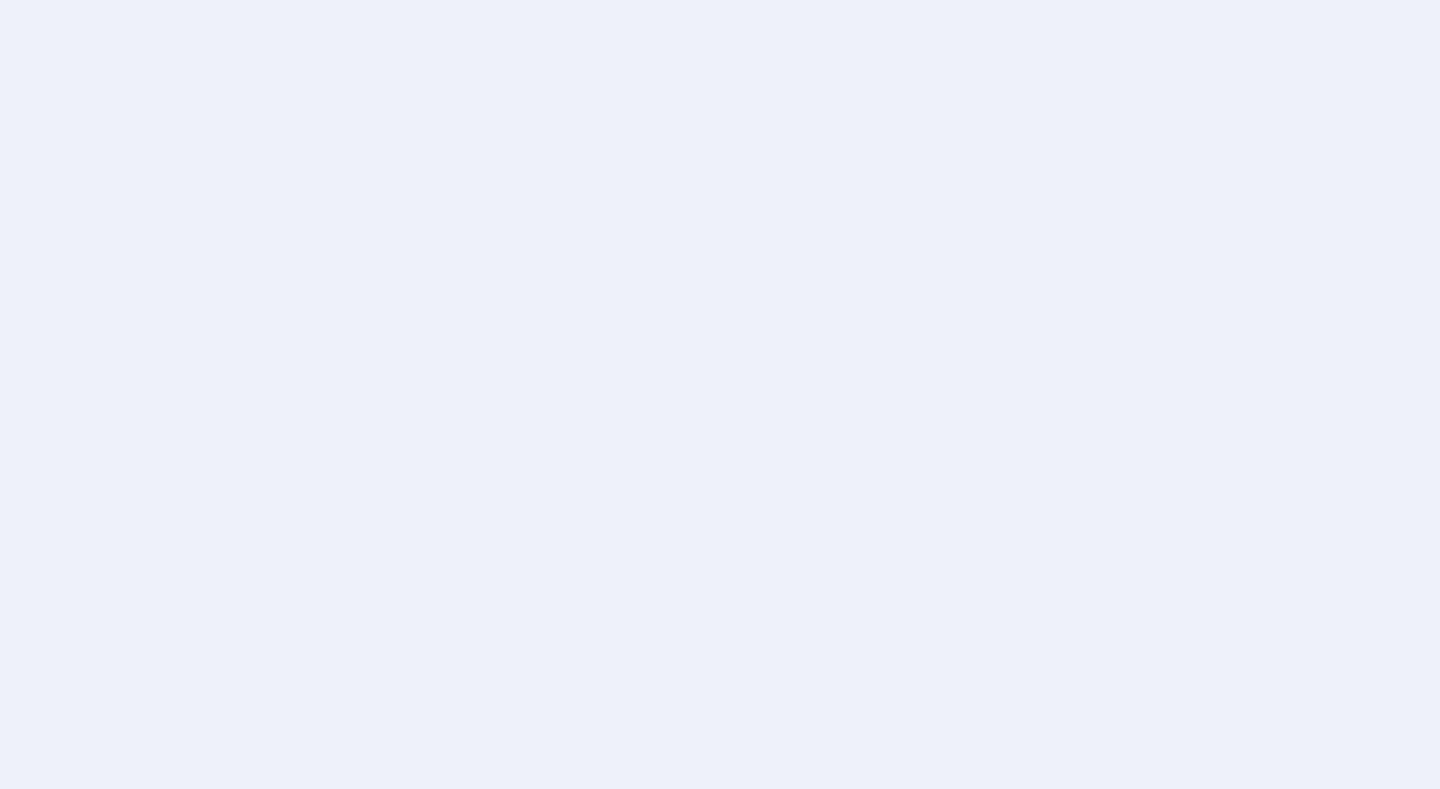 scroll, scrollTop: 0, scrollLeft: 0, axis: both 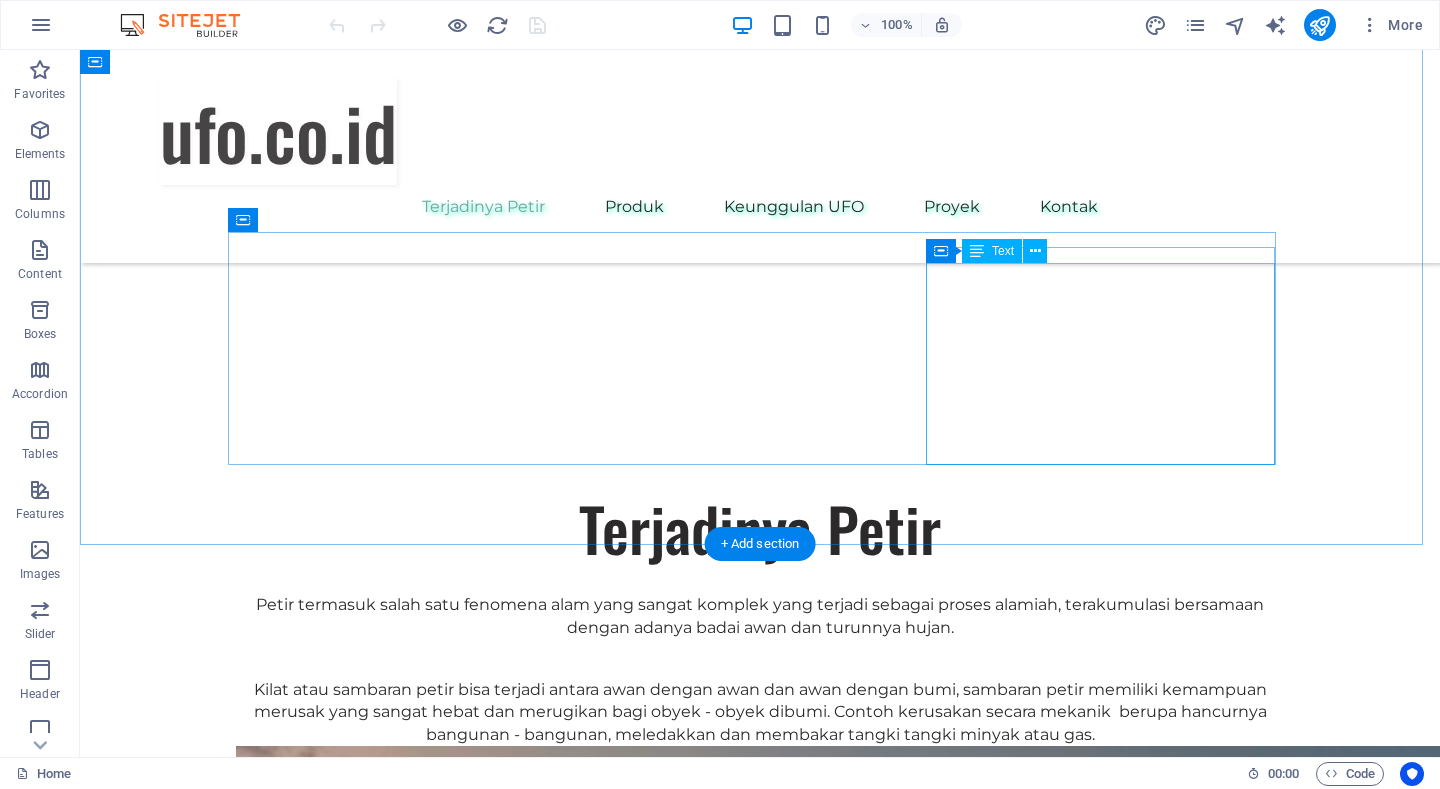 click on "Sambaran petir juga  menyebabkan tegangan induksi pada obyek sekitar karena memancarkan medan listrik dan medan magnet yang dapat merusak perangkat elektronik yang berada didalm maupun diluar gedung. Selain itu sambaran petir juga bisa menyebabkan kematian atau cedera pada manusia dan makluk hidup lainnya." at bounding box center [760, 1702] 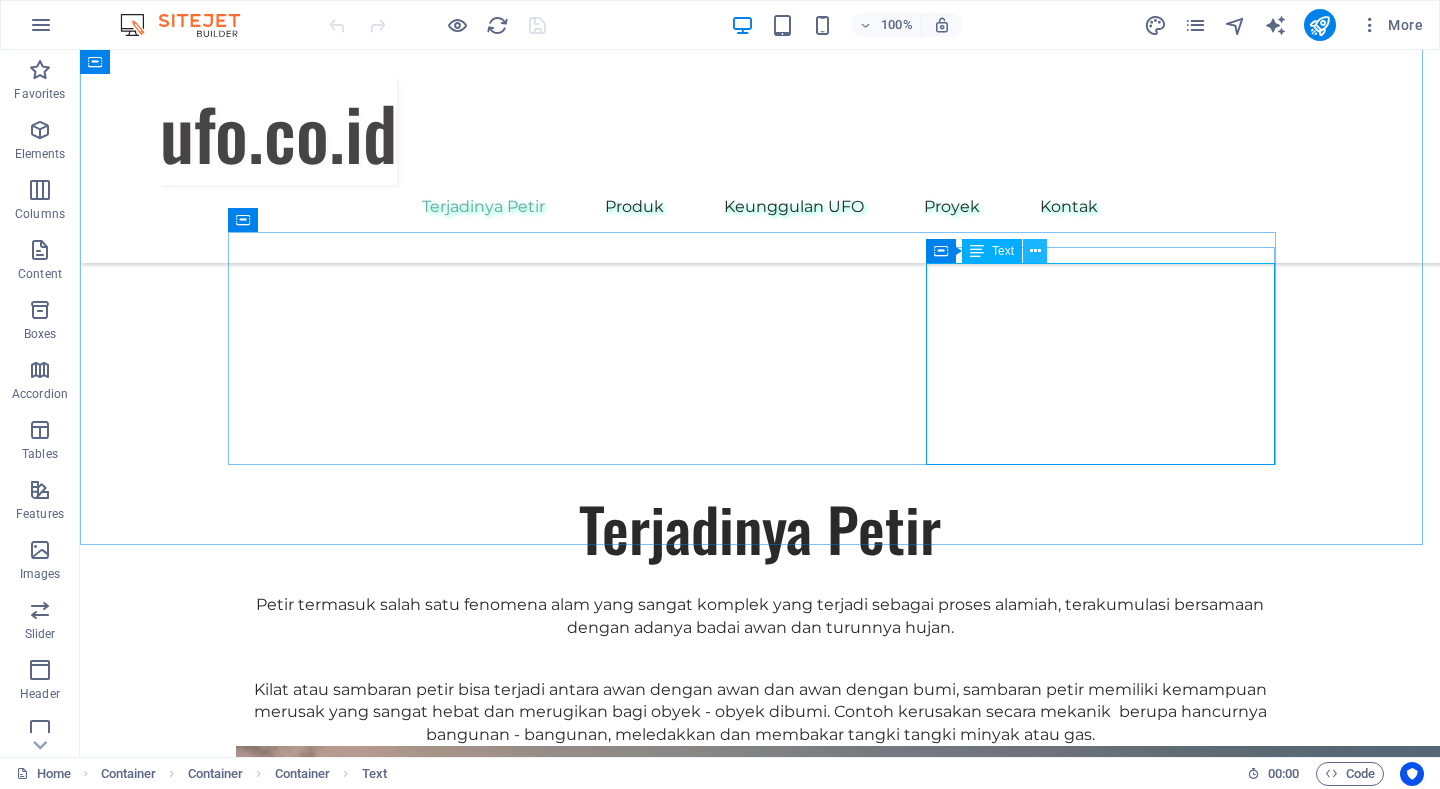 click at bounding box center [1035, 251] 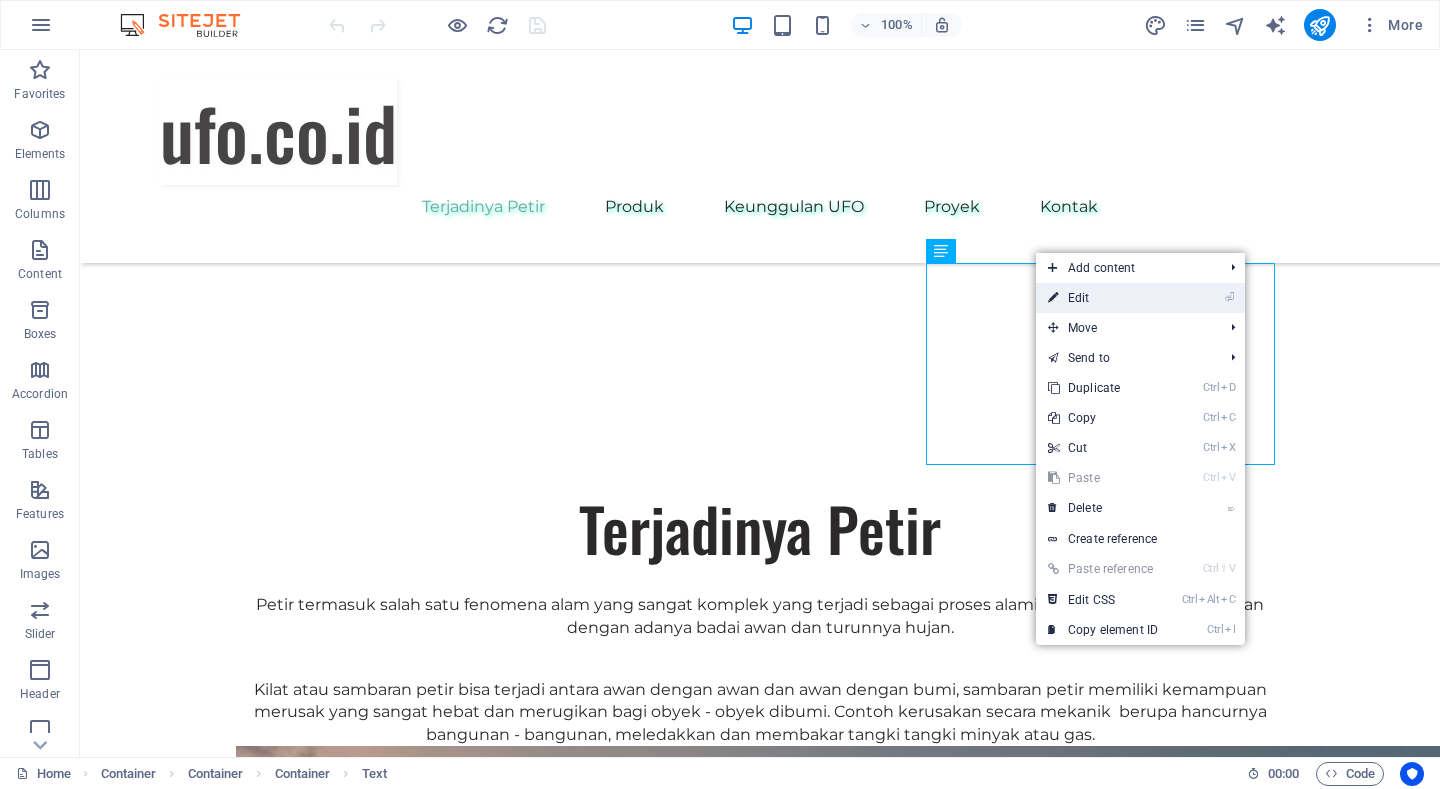 click on "⏎  Edit" at bounding box center (1103, 298) 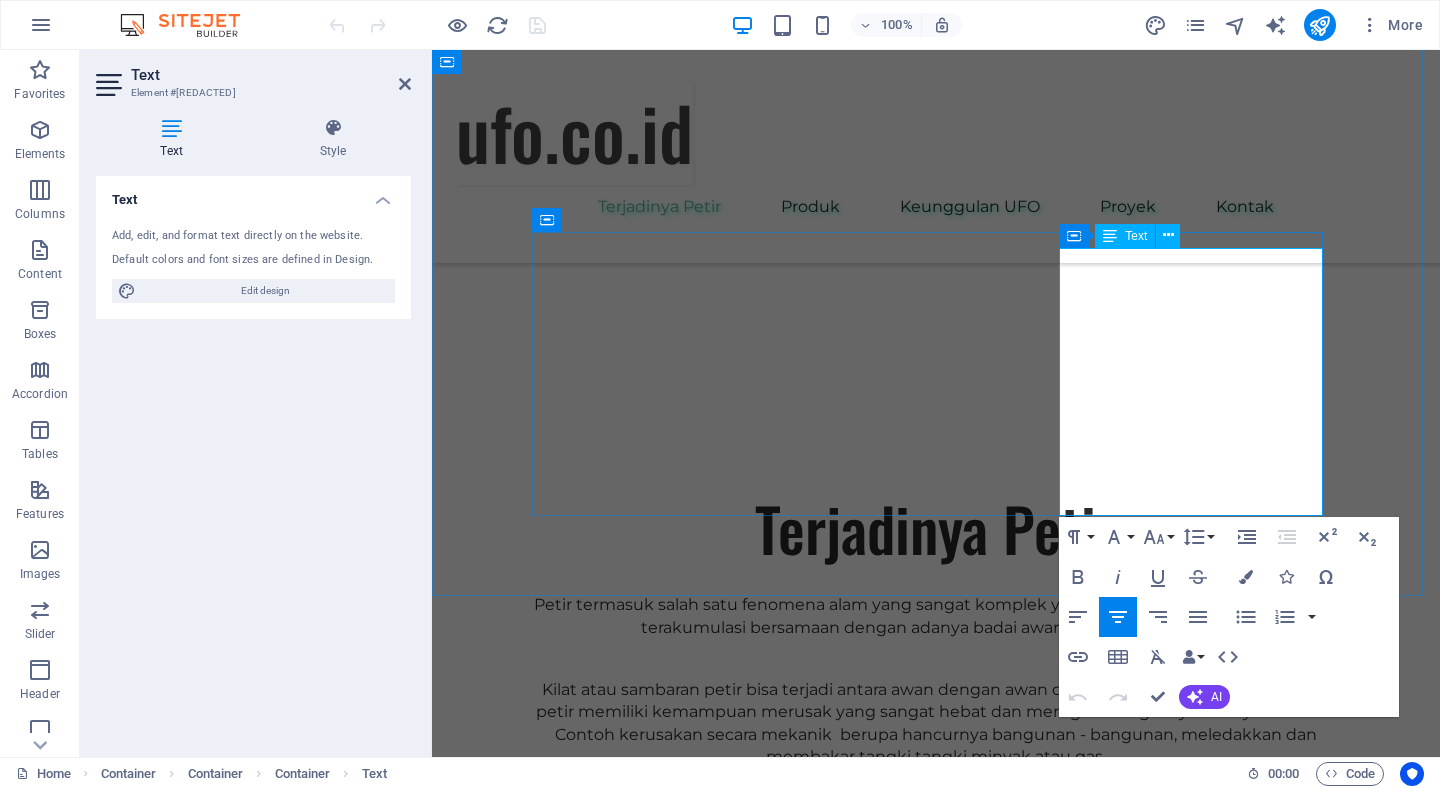click on "Sambaran petir juga  menyebabkan tegangan induksi pada obyek sekitar karena memancarkan medan listrik dan medan magnet yang dapat merusak perangkat elektronik yang berada didalm maupun diluar gedung. Selain itu sambaran petir juga bisa menyebabkan kematian atau cedera pada manusia dan makluk hidup lainnya." at bounding box center (936, 1502) 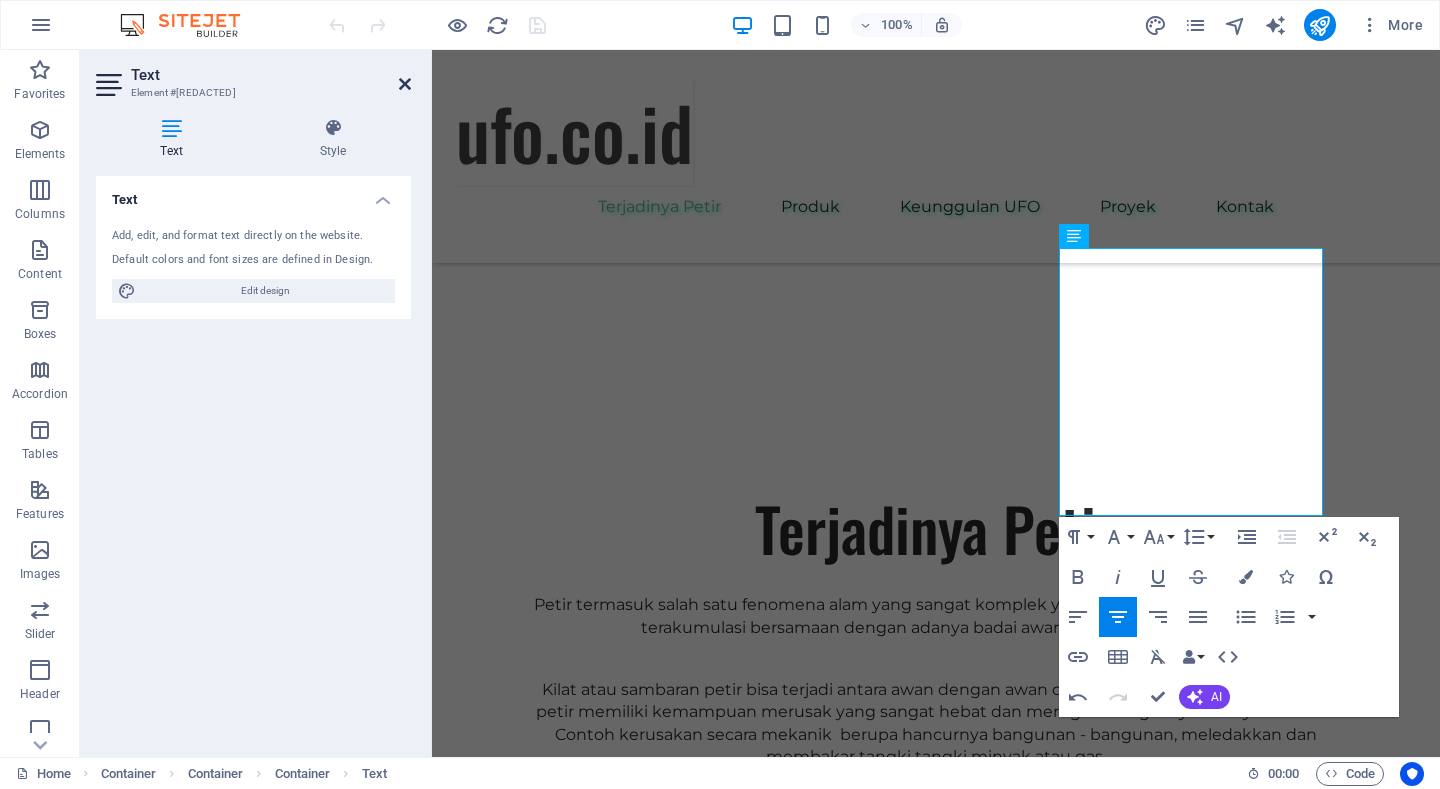click at bounding box center (405, 84) 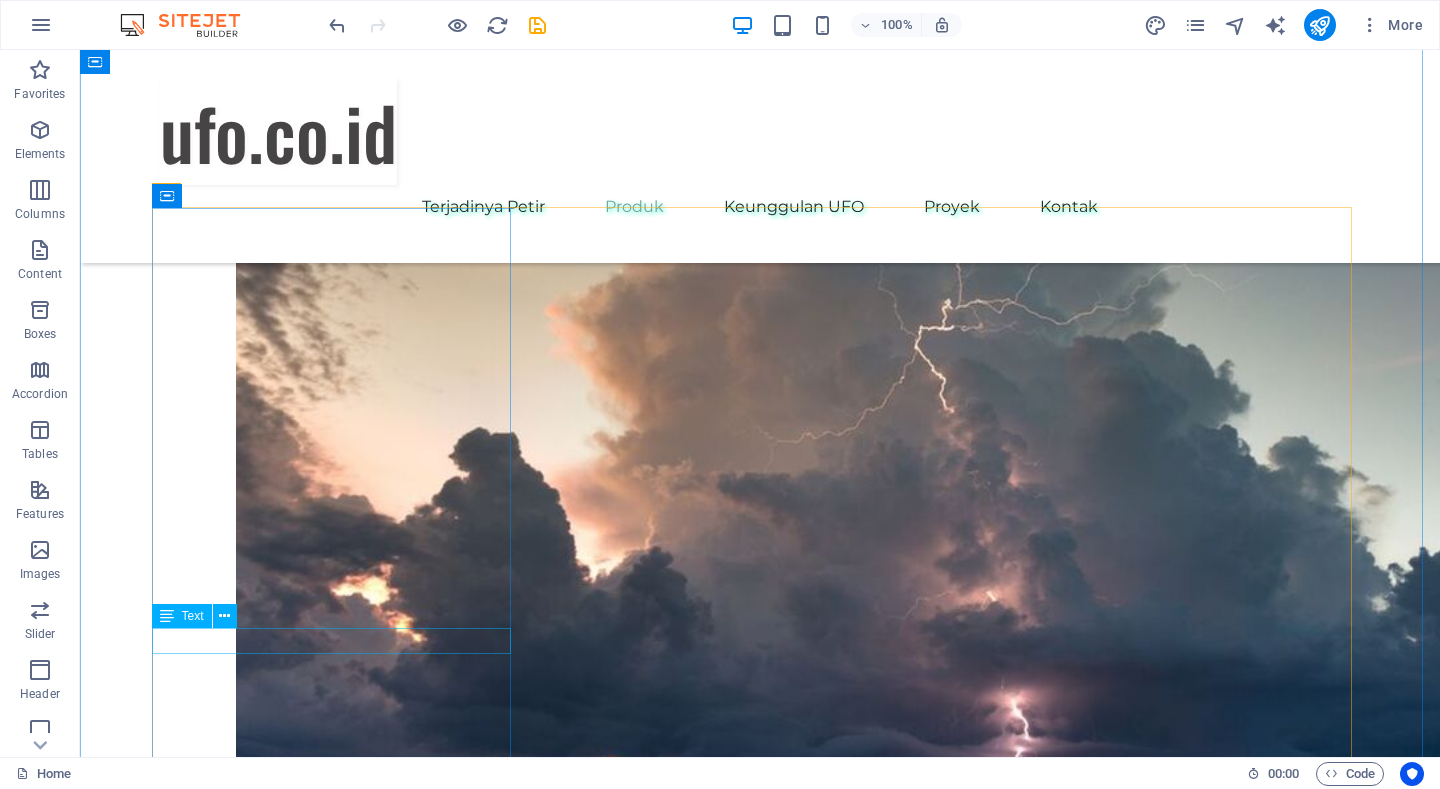 scroll, scrollTop: 2000, scrollLeft: 0, axis: vertical 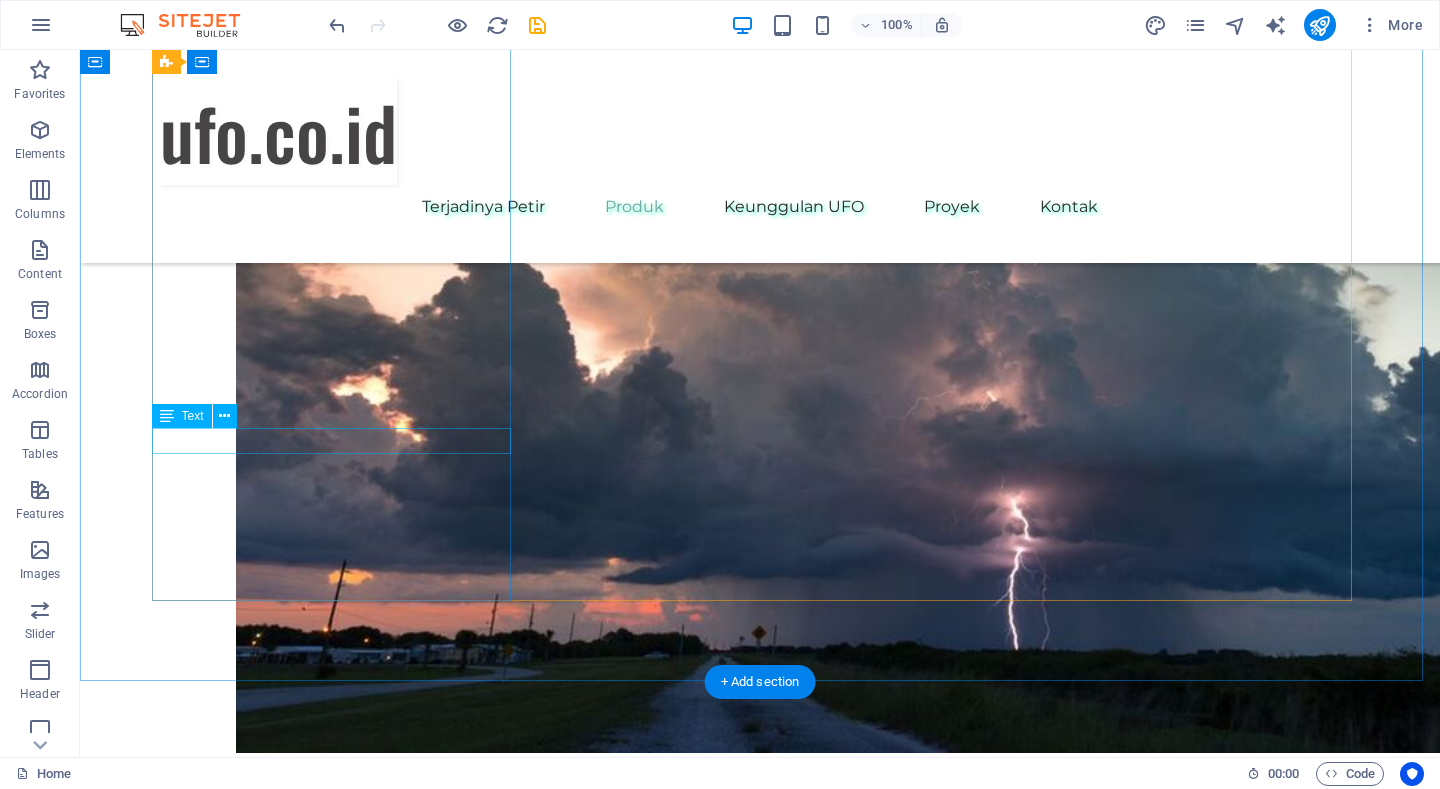 click on "Sustainable Advisor" at bounding box center [340, 1642] 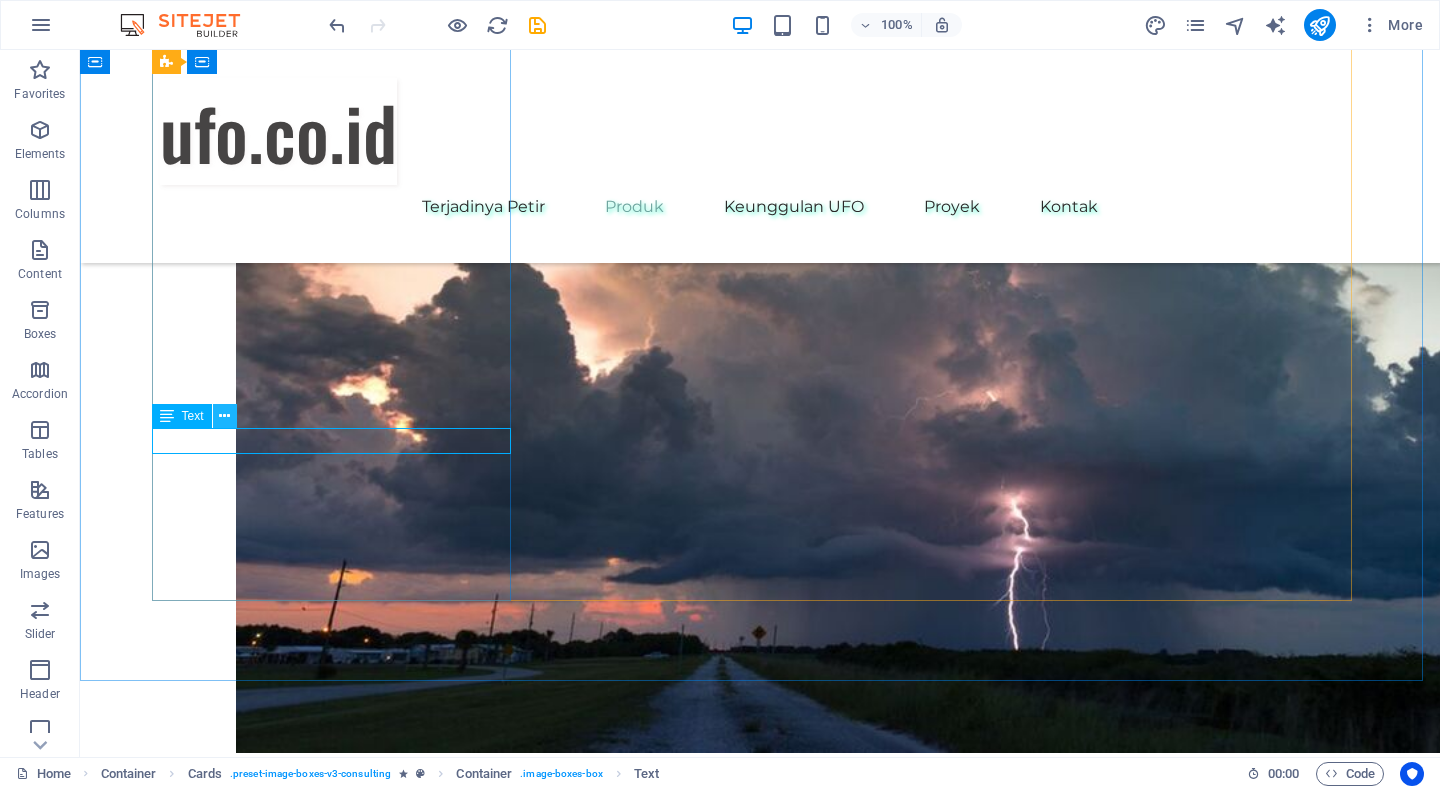 click at bounding box center (224, 416) 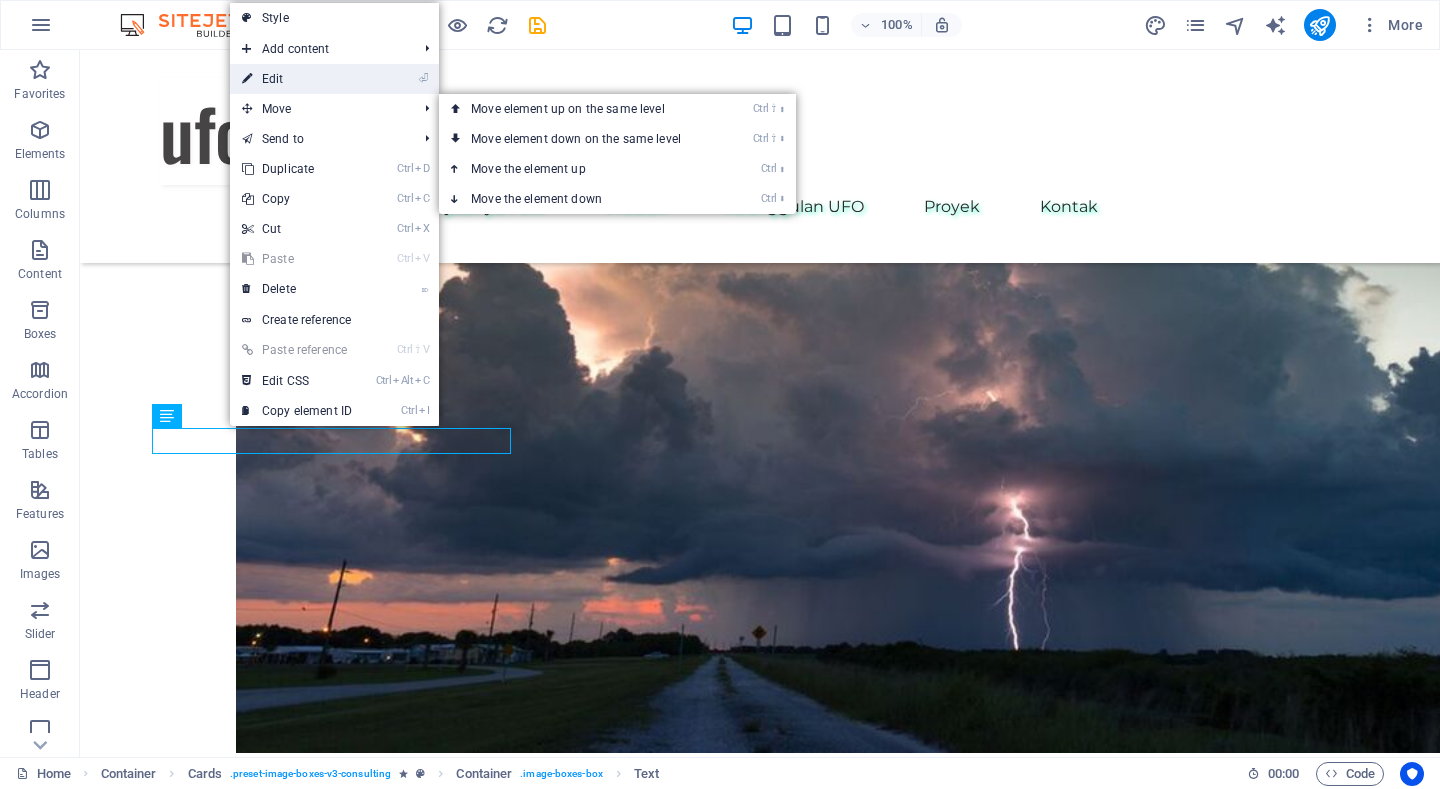 click on "⏎  Edit" at bounding box center (297, 79) 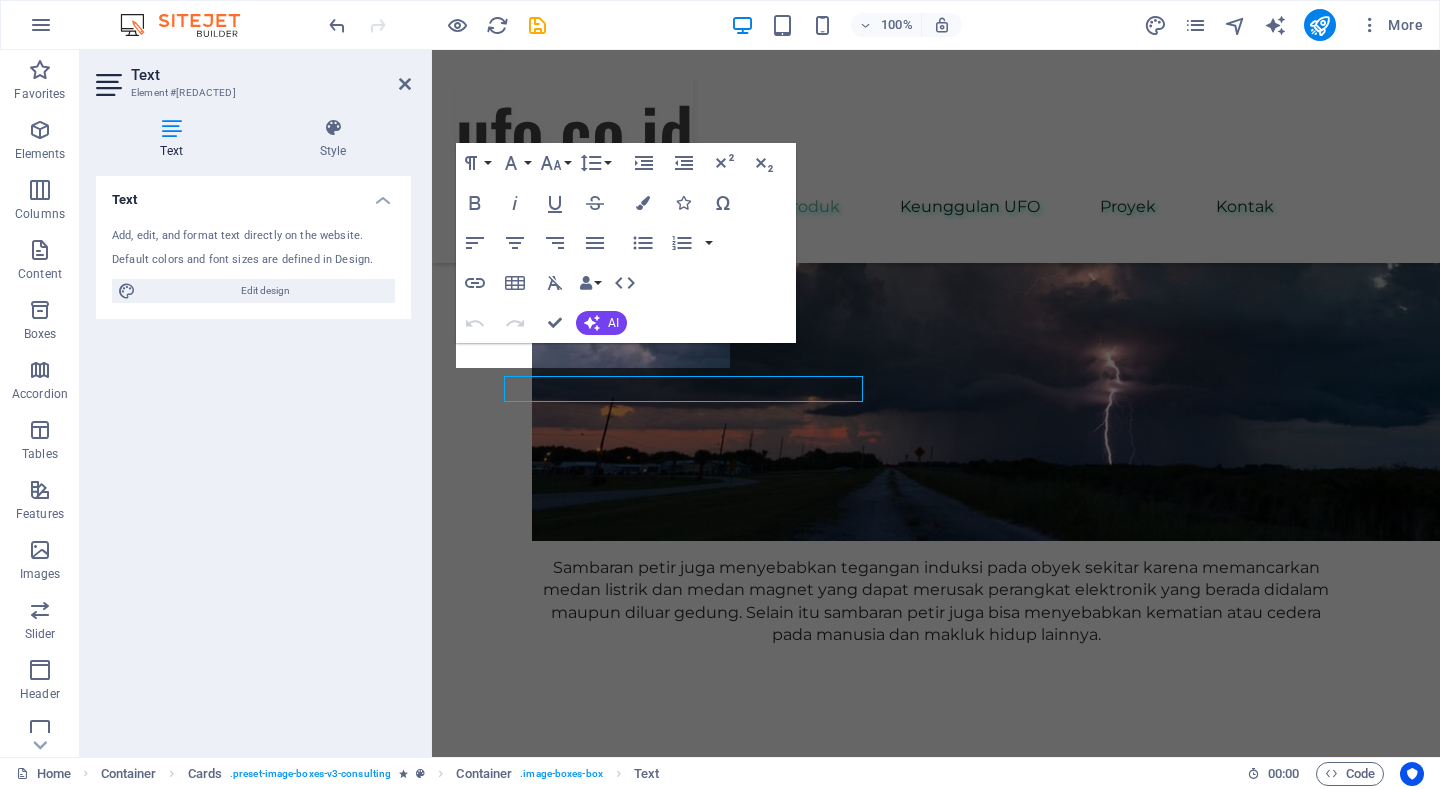 scroll, scrollTop: 2052, scrollLeft: 0, axis: vertical 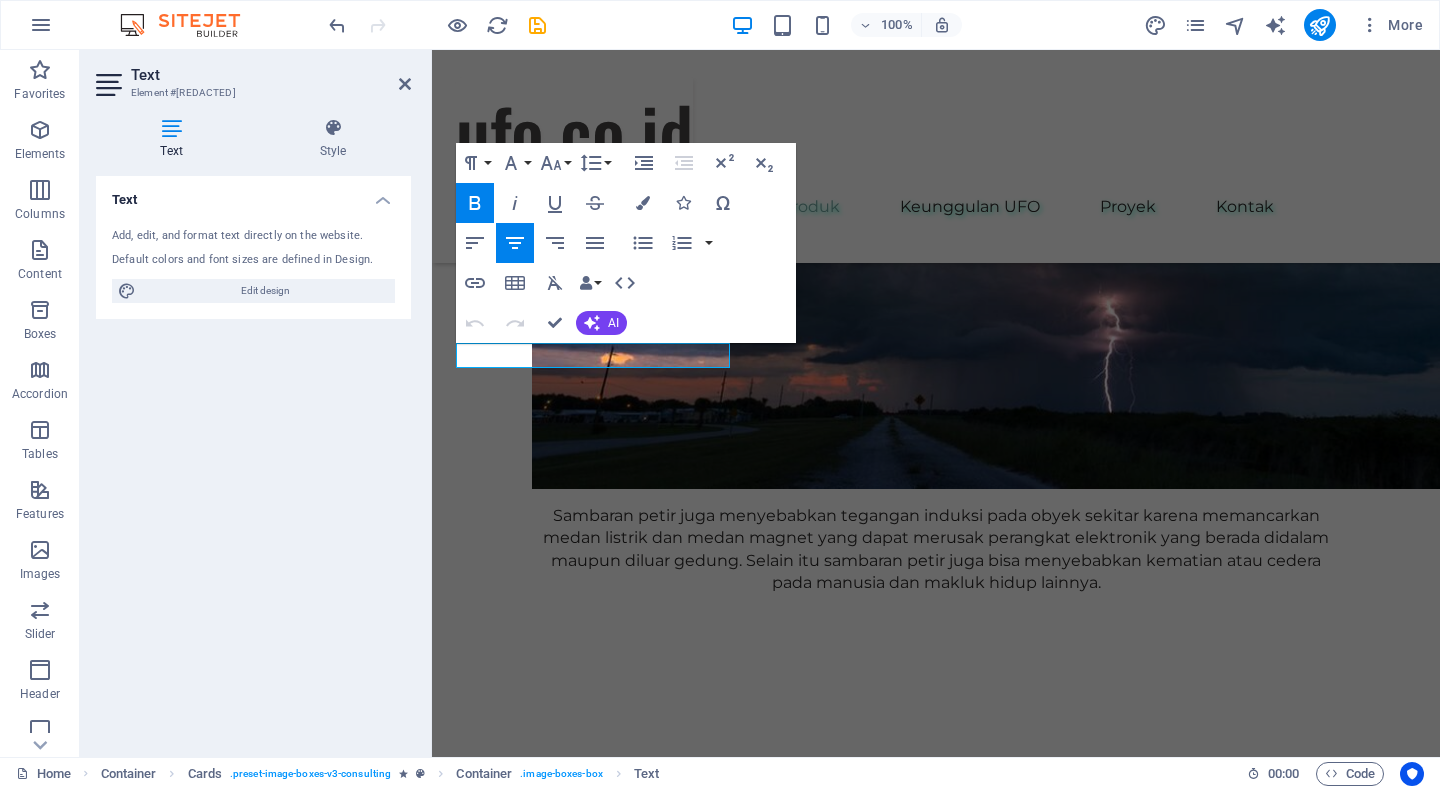 type 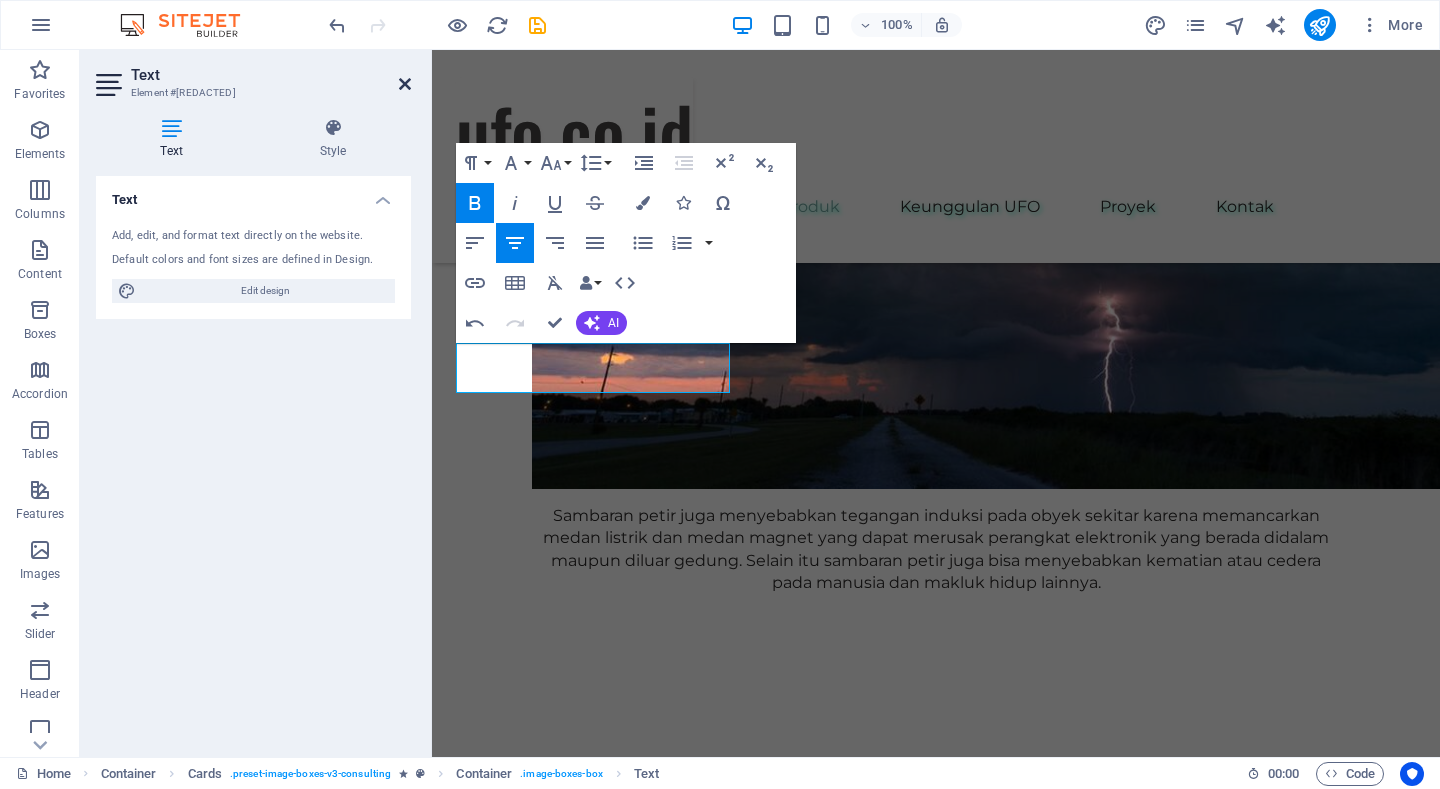 click at bounding box center (405, 84) 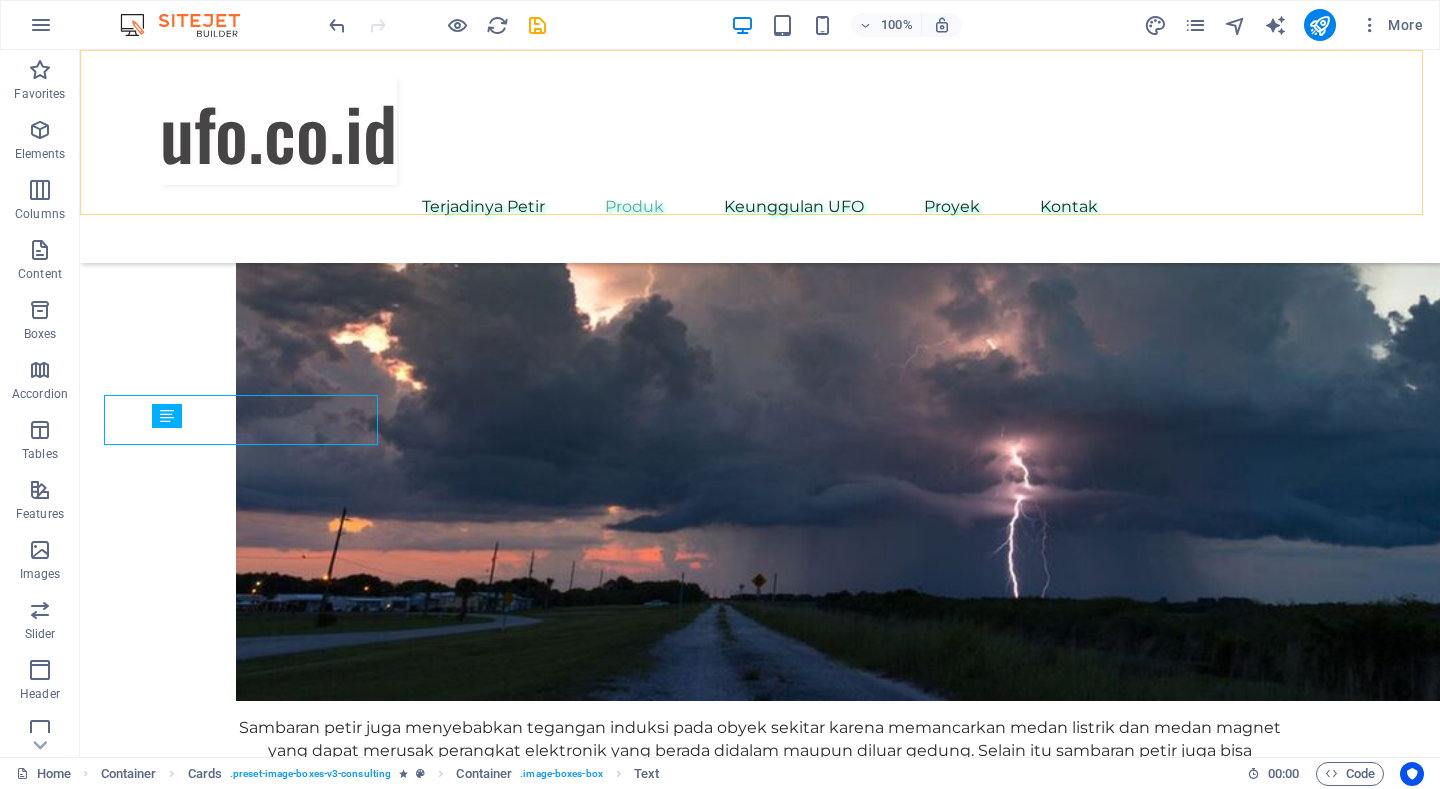 scroll, scrollTop: 2000, scrollLeft: 0, axis: vertical 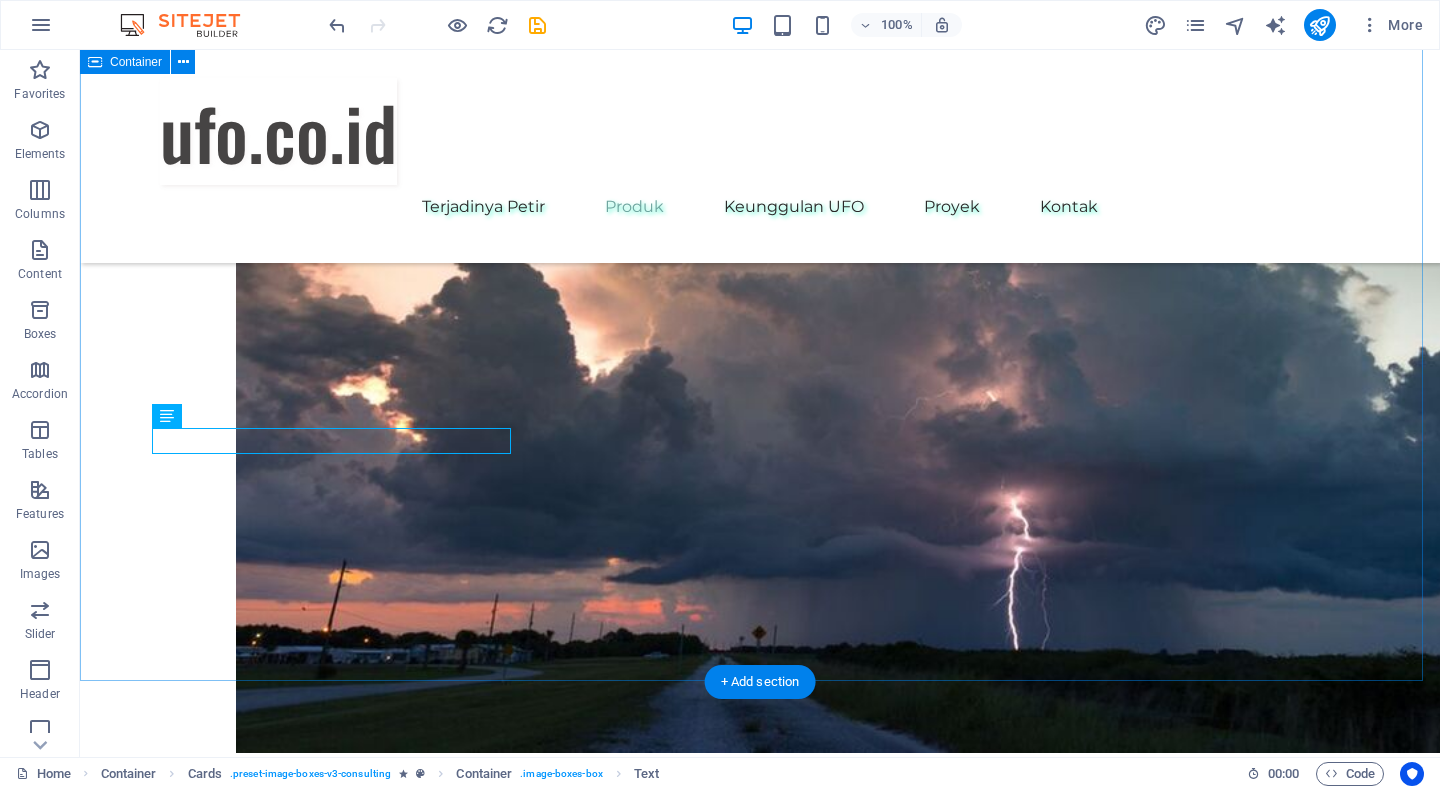 click on "Produk UFO adalah penangkal petir modern (ESE) yang bekerja secara aktif menetralisir muatan awan melalui proses ionisasi, dengan tujuan untuk menggagalkan proses awal sambaran petir pada obyek yang dilindungi. UFO memiliki 2 tipe yaitu tipe F1 dan F2, dimana masing - masing tipe memiliki bentuk dan radius proteksi yang berbeda.  UFO type F1 Type F1 Radius hingga 105 Our Sustainable Advisor specializes in sustainable energy solutions, guiding clients toward eco-friendly and successful practices. UFO type F2 Business Analyst Our Business Analyst extracts insights from data, helping clients make informed decisions and optimize strategies. UFO  LEC Strategy Consultant Our Strategy Consultant crafts innovative plans and strategy to drive growth and profitability for clients world wide." at bounding box center (760, 1994) 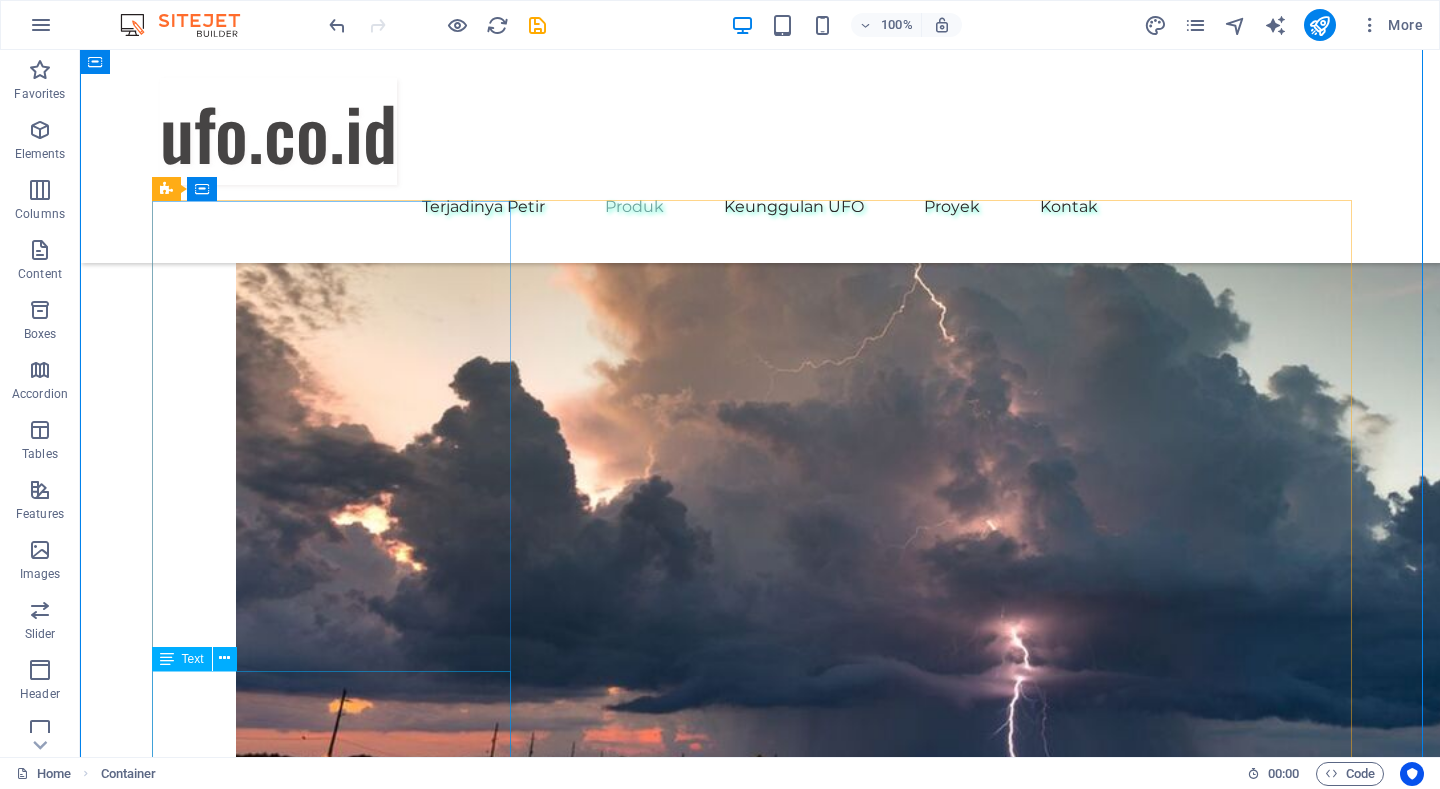 scroll, scrollTop: 1900, scrollLeft: 0, axis: vertical 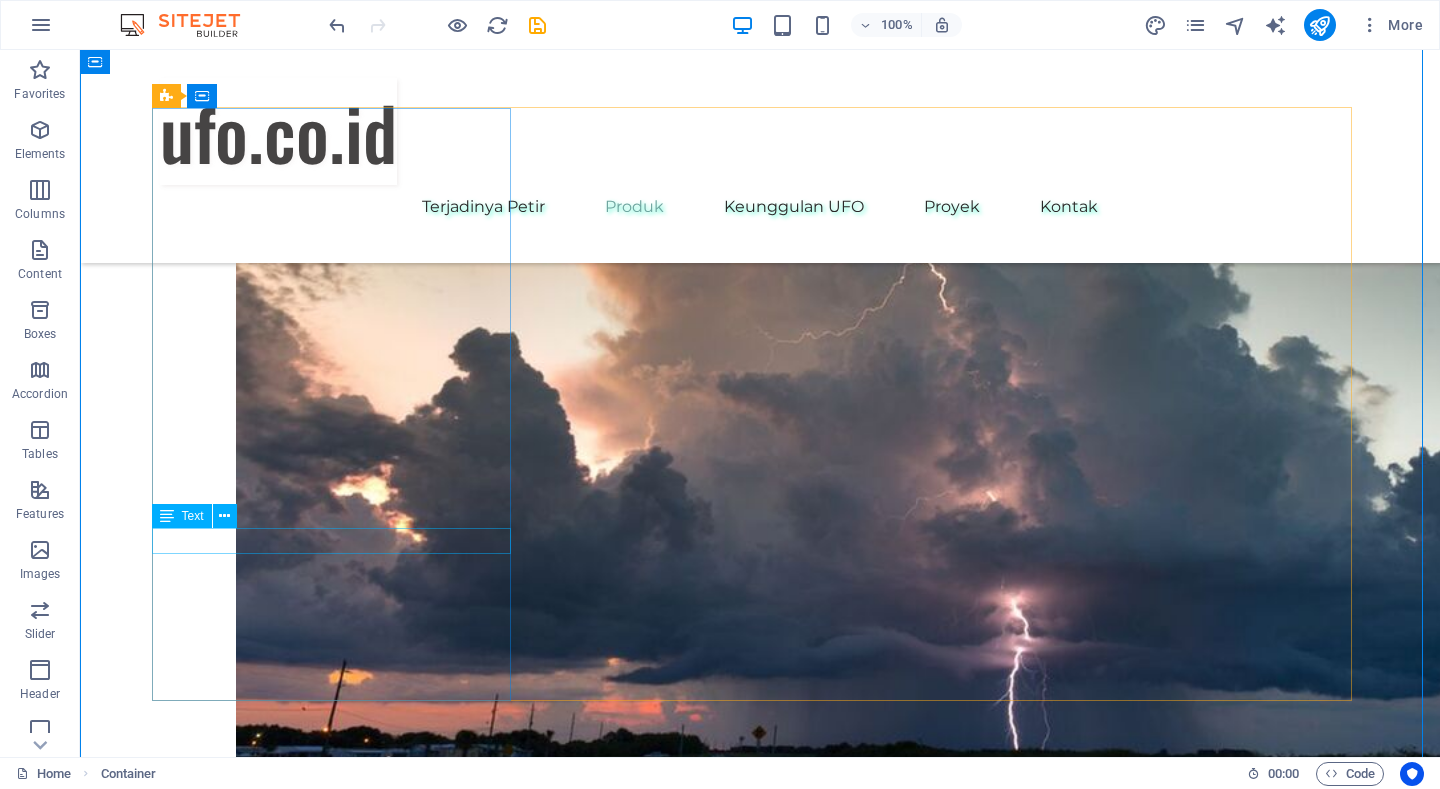 click on "Type F1 Radius hingga 105" at bounding box center (340, 1742) 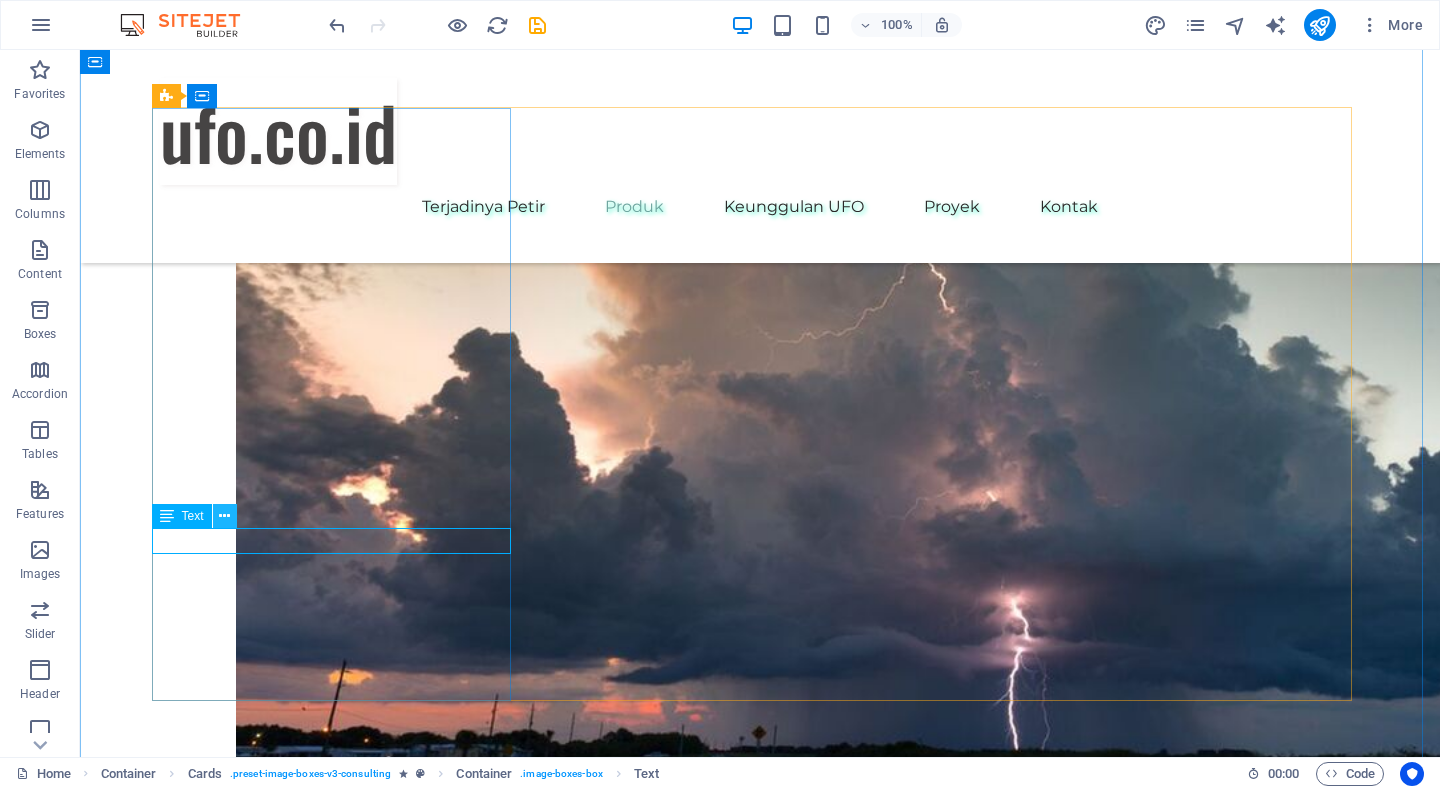 click at bounding box center (224, 516) 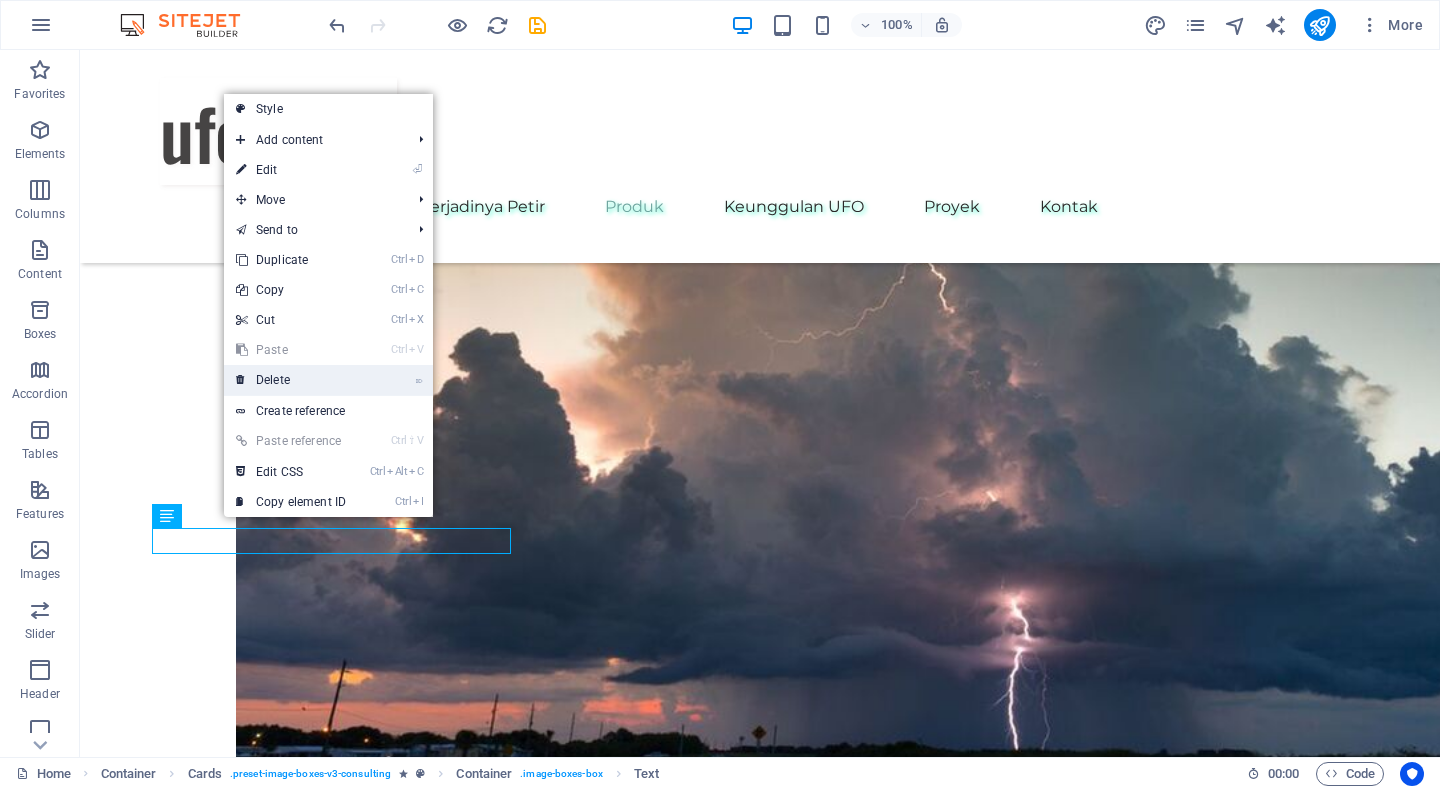 click on "⌦  Delete" at bounding box center [291, 380] 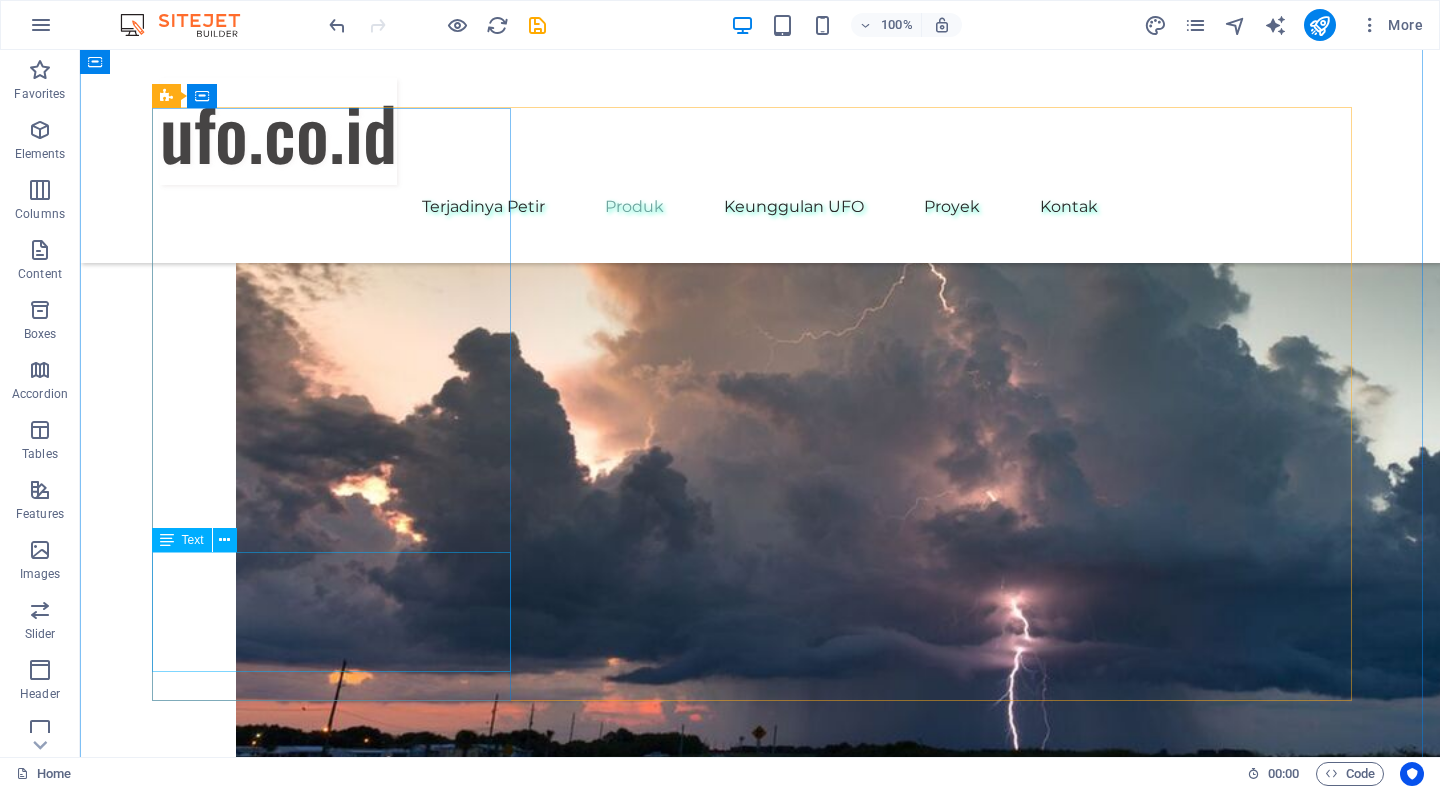 click on "Our Sustainable Advisor specializes in sustainable energy solutions, guiding clients toward eco-friendly and successful practices." at bounding box center (340, 1814) 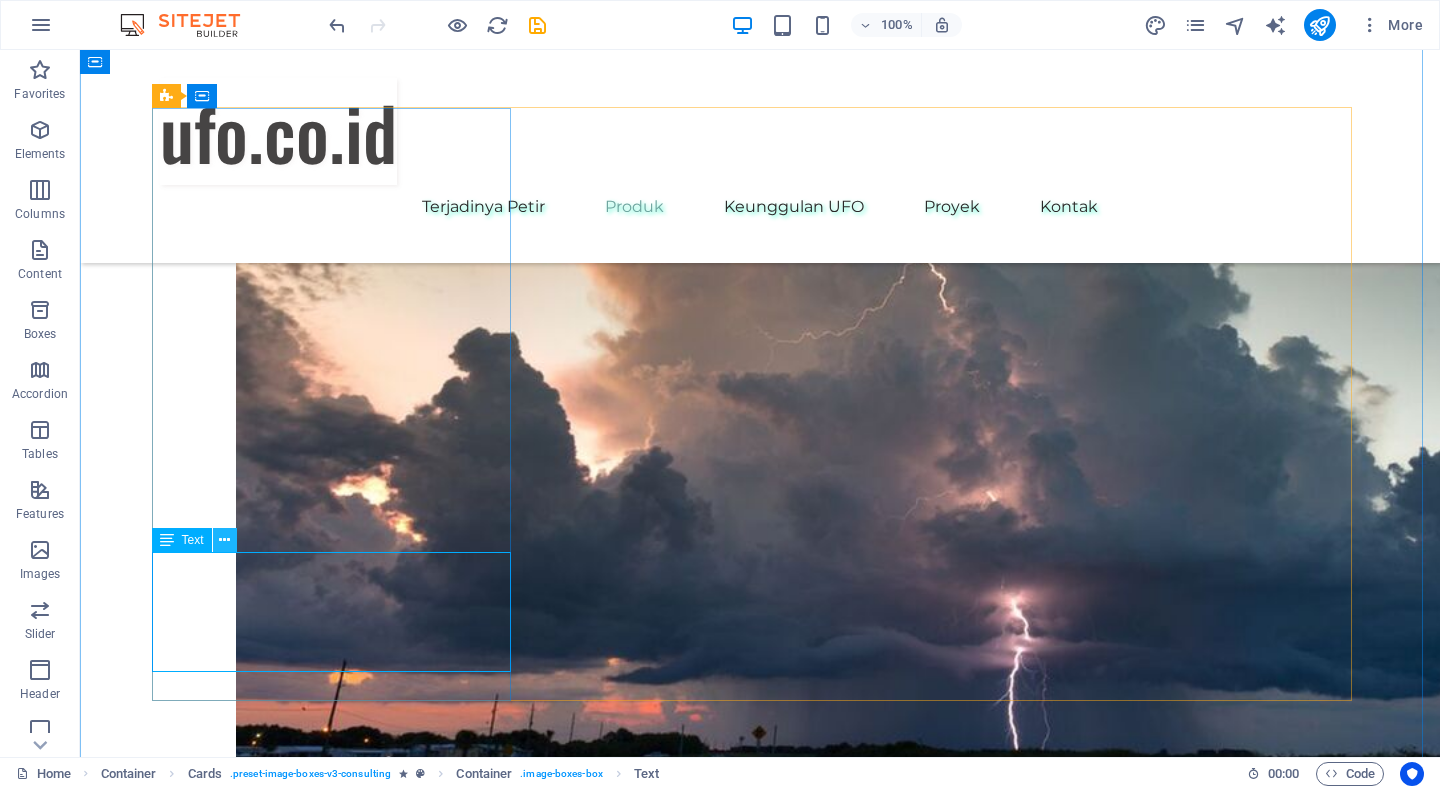 click at bounding box center (224, 540) 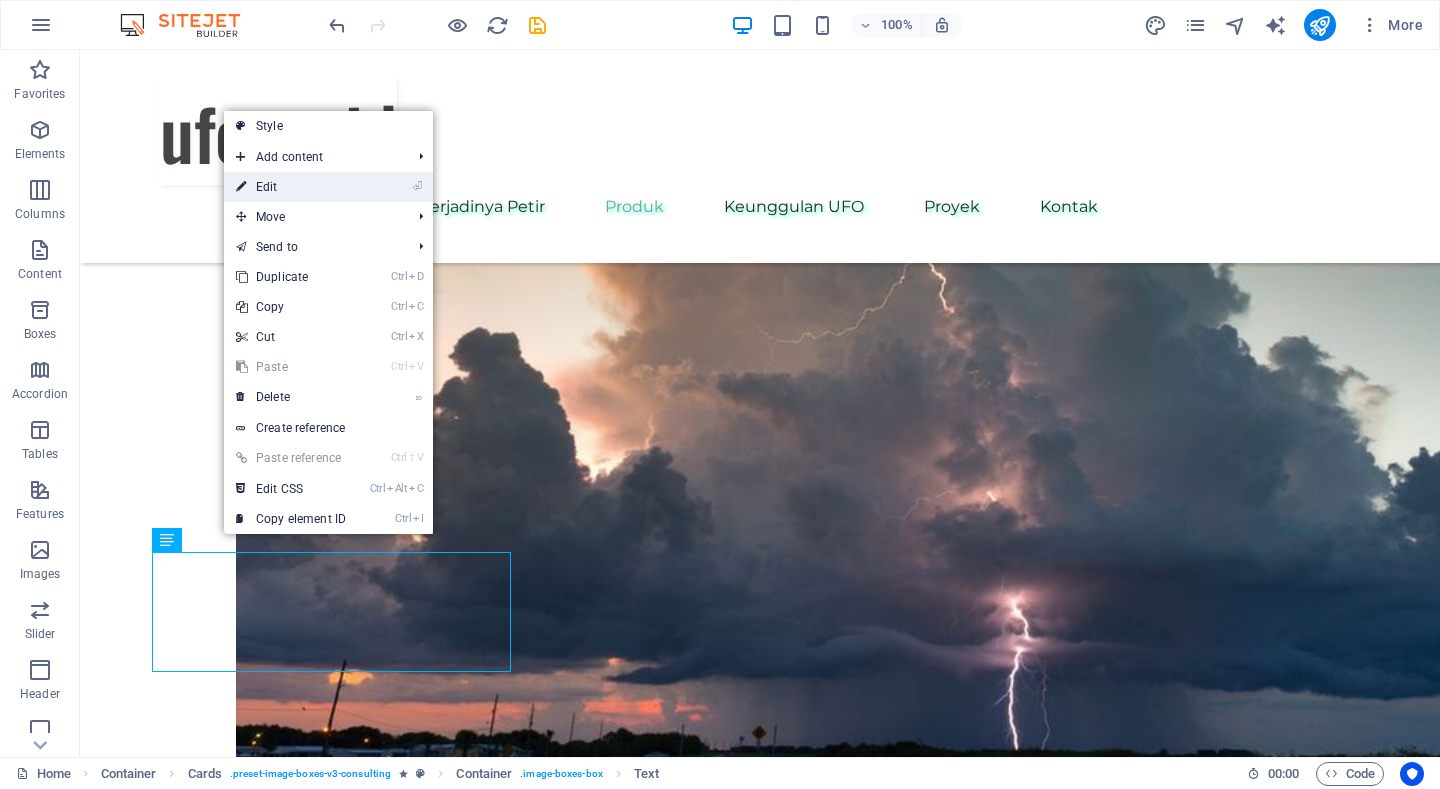 click on "⏎  Edit" at bounding box center (291, 187) 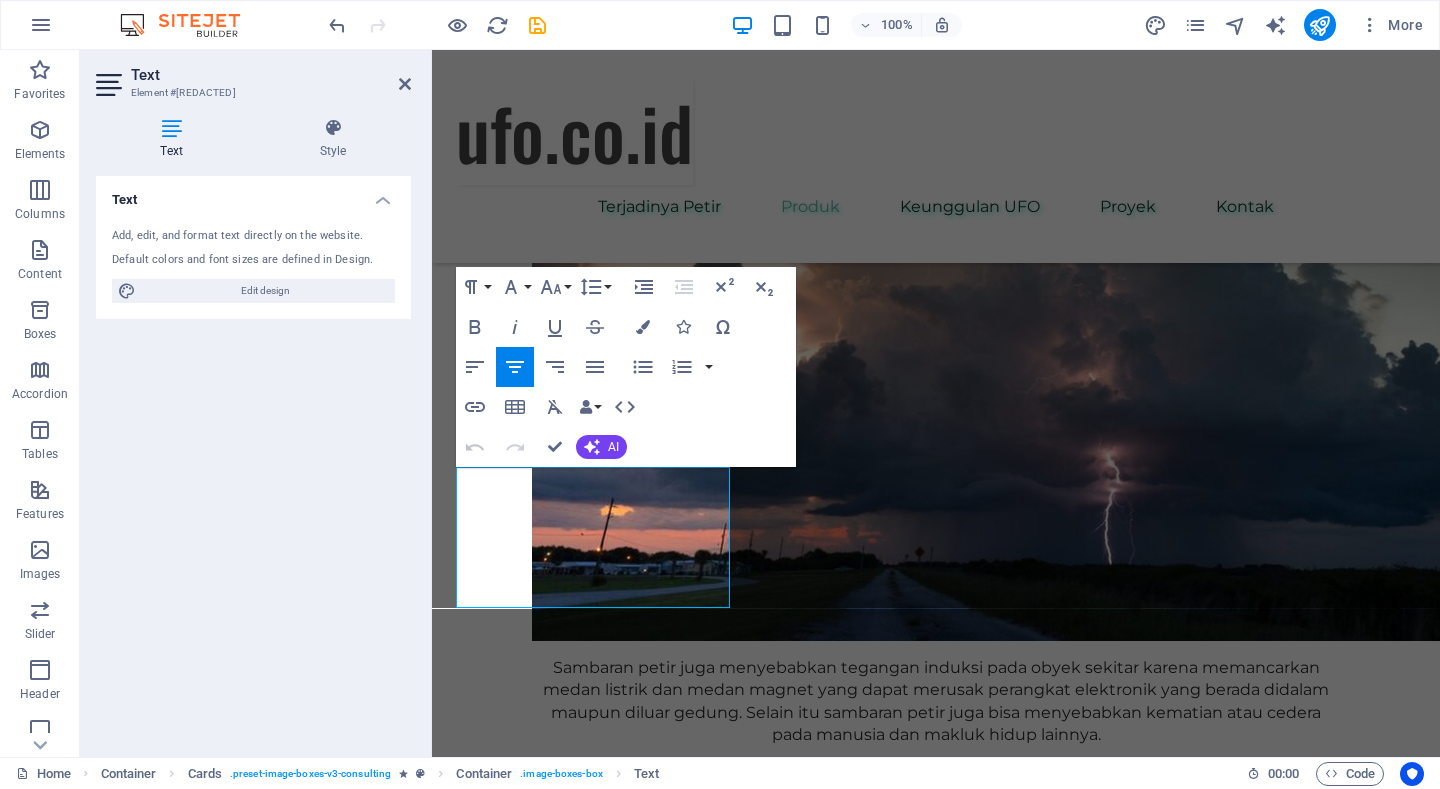 scroll, scrollTop: 1952, scrollLeft: 0, axis: vertical 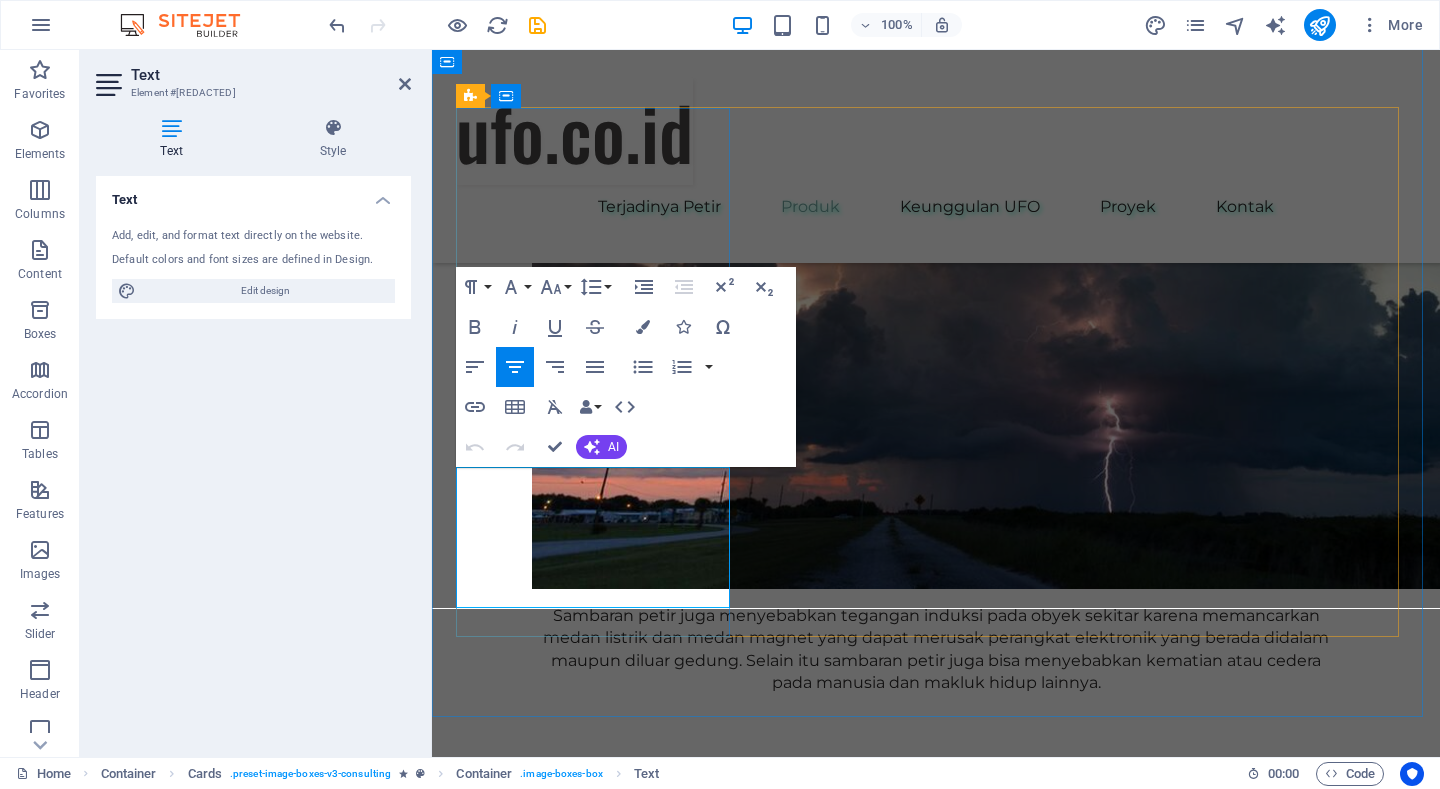 type 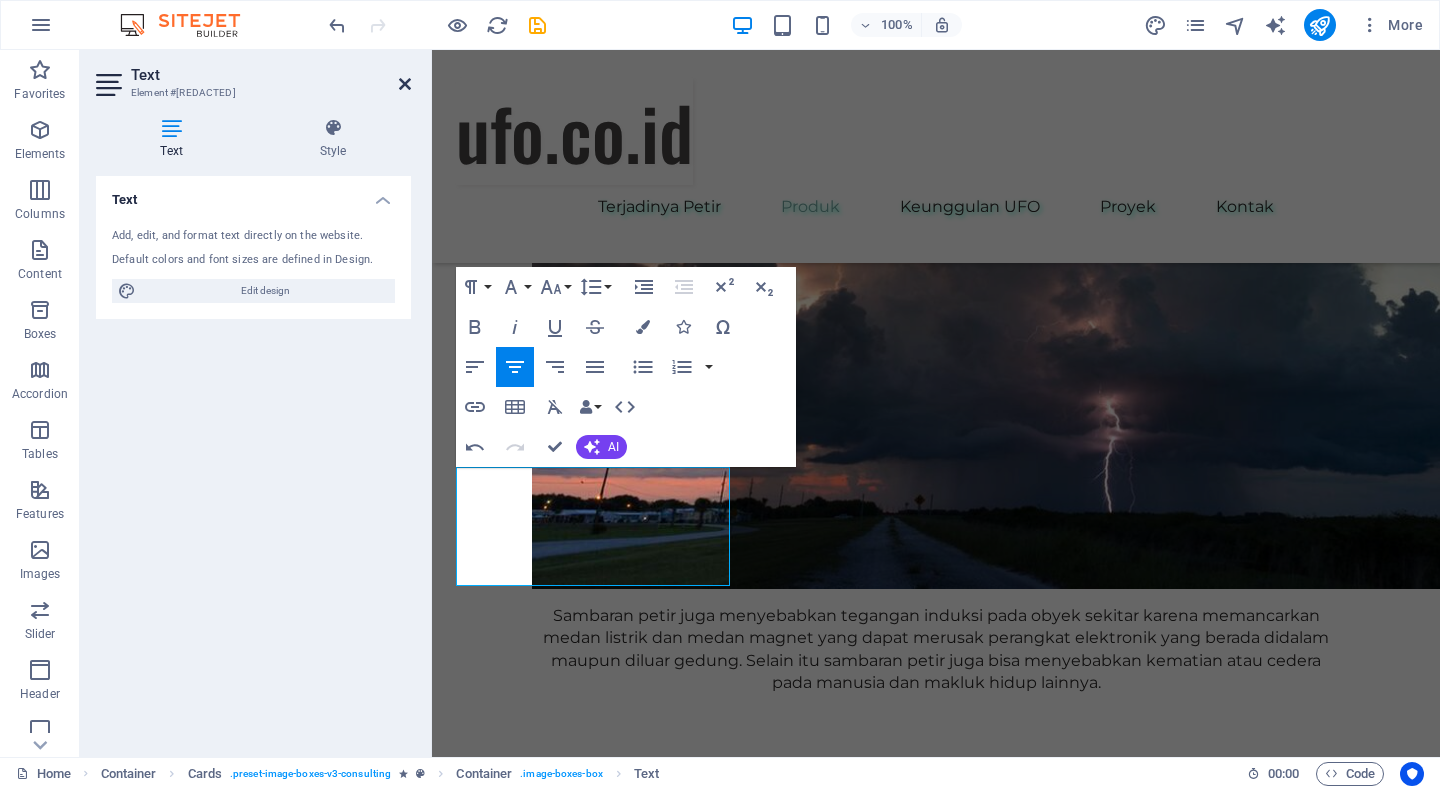 click at bounding box center [405, 84] 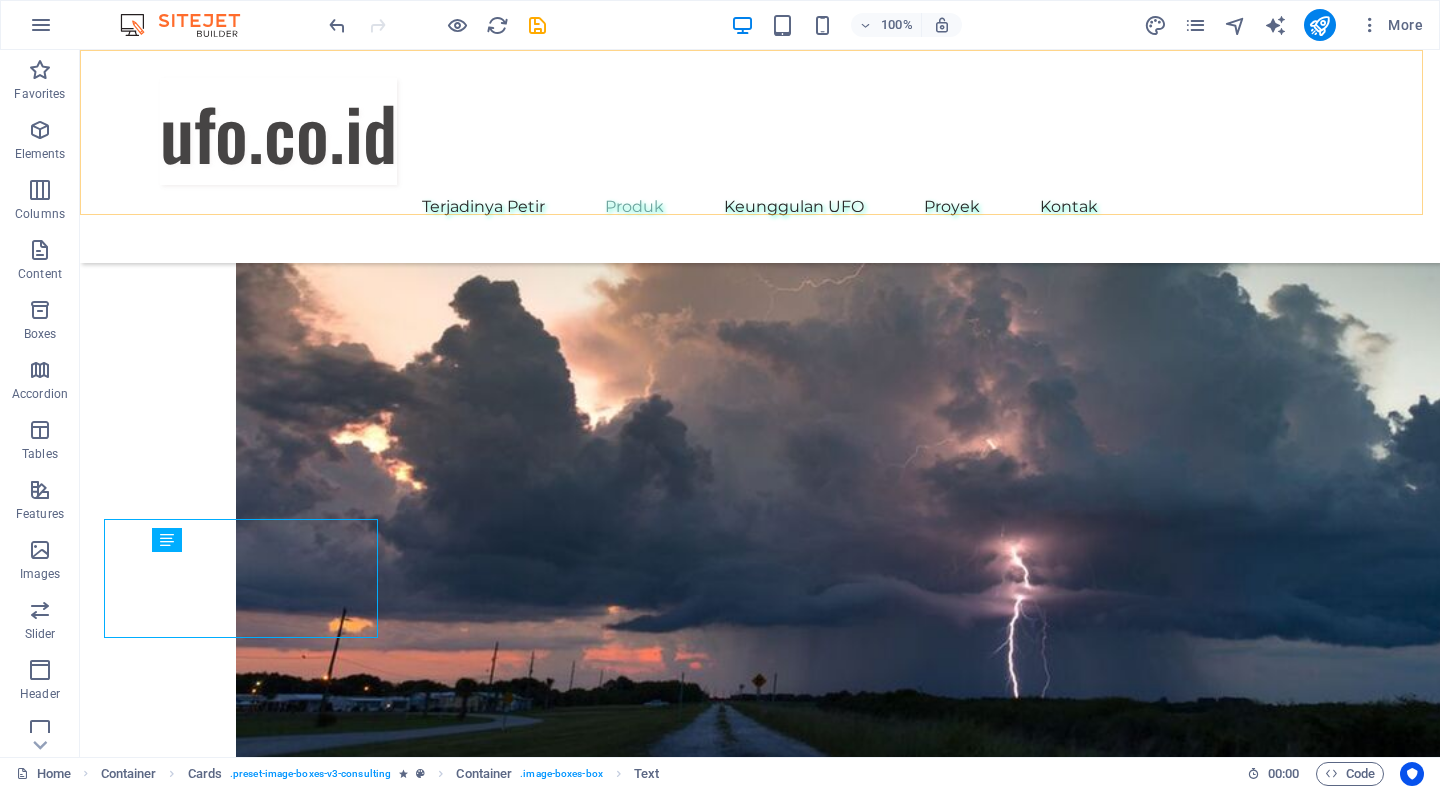 scroll, scrollTop: 1900, scrollLeft: 0, axis: vertical 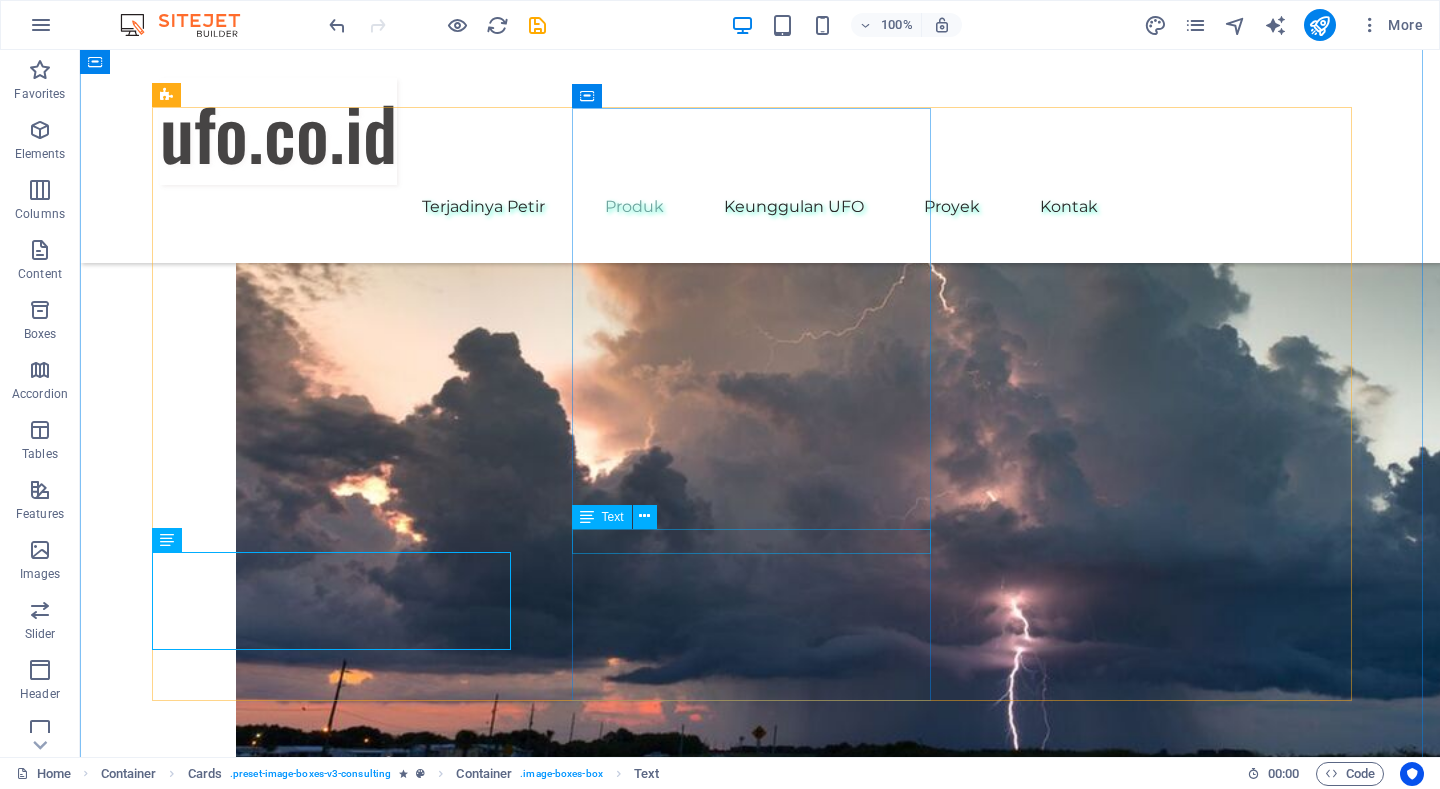 click on "Business Analyst" at bounding box center [340, 2290] 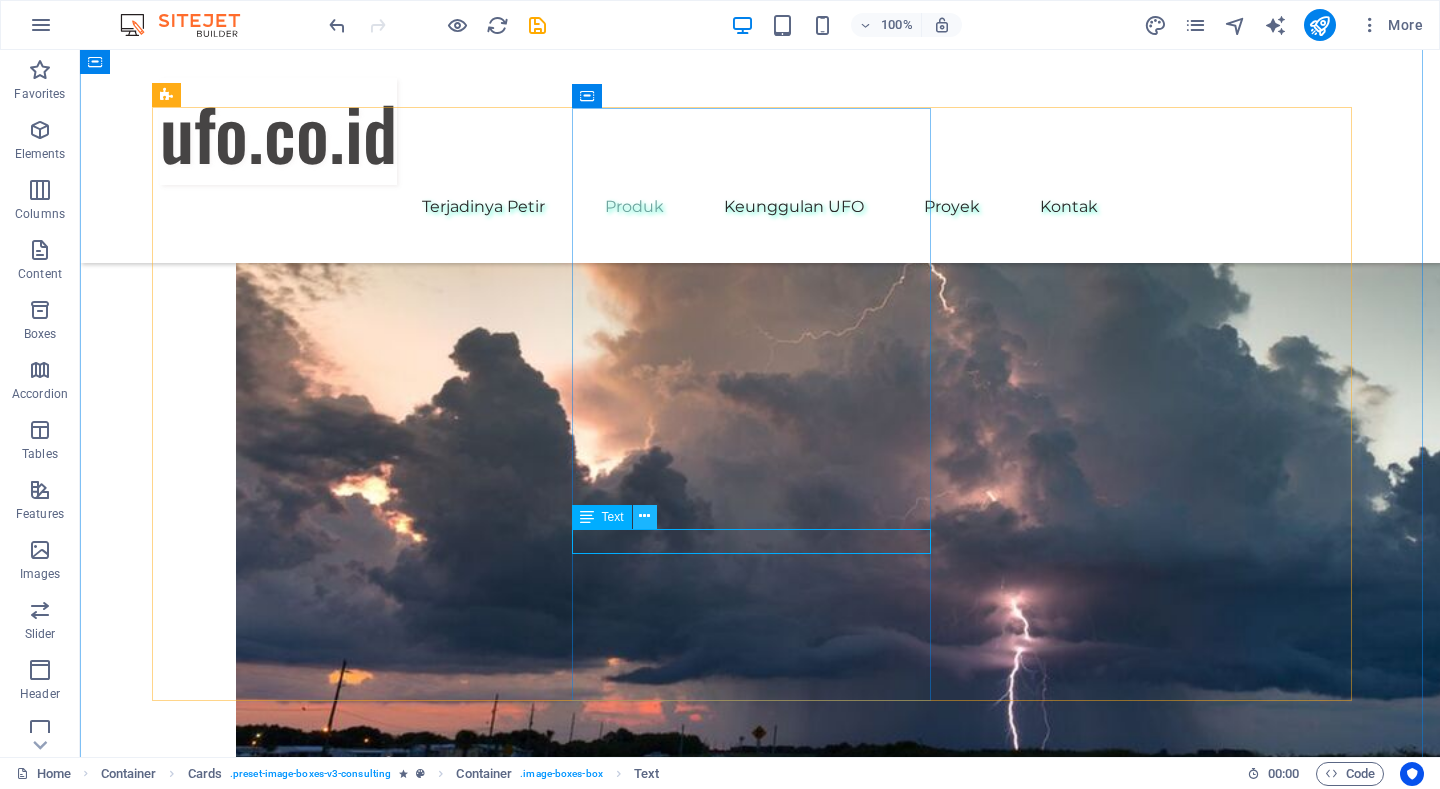 click at bounding box center (644, 516) 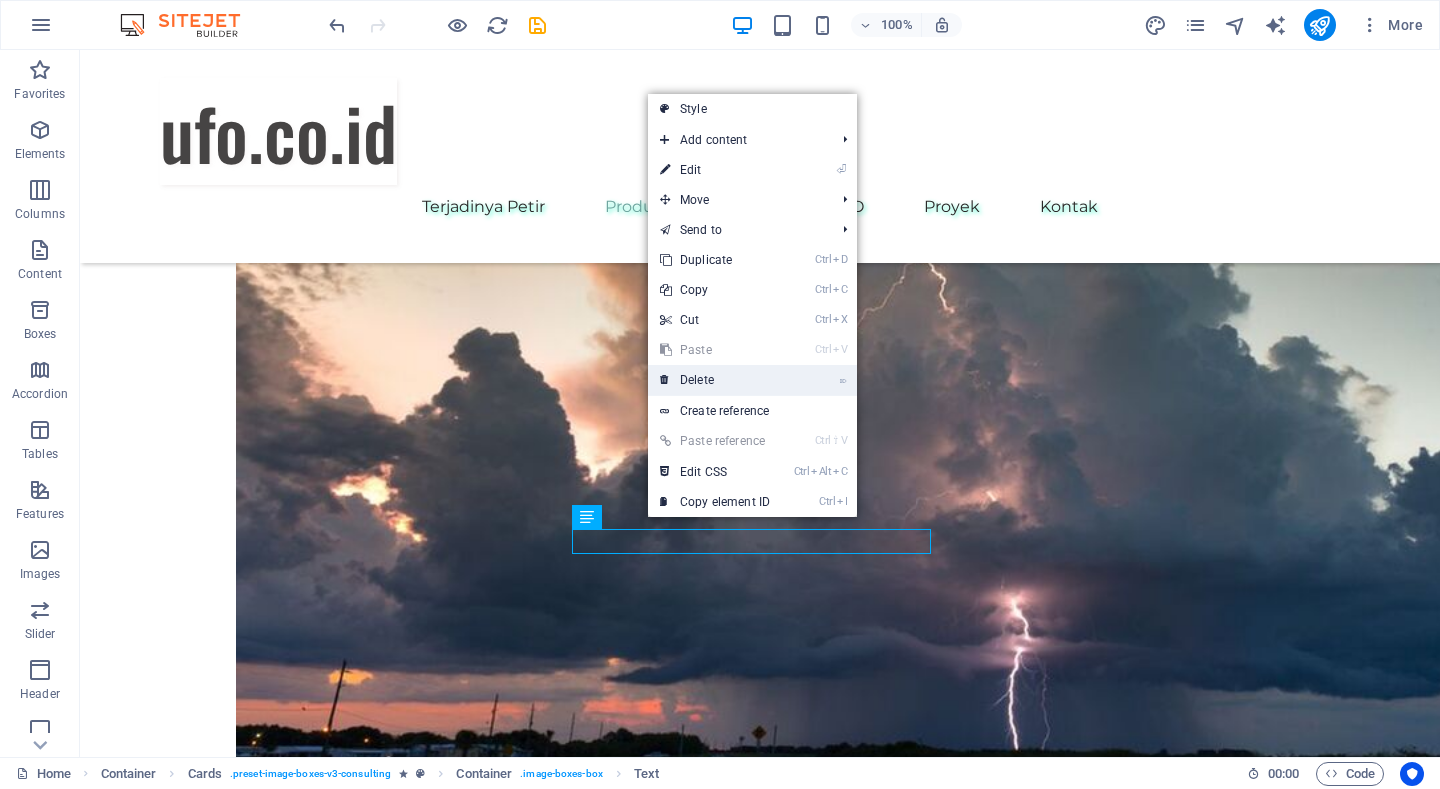 click on "⌦  Delete" at bounding box center (715, 380) 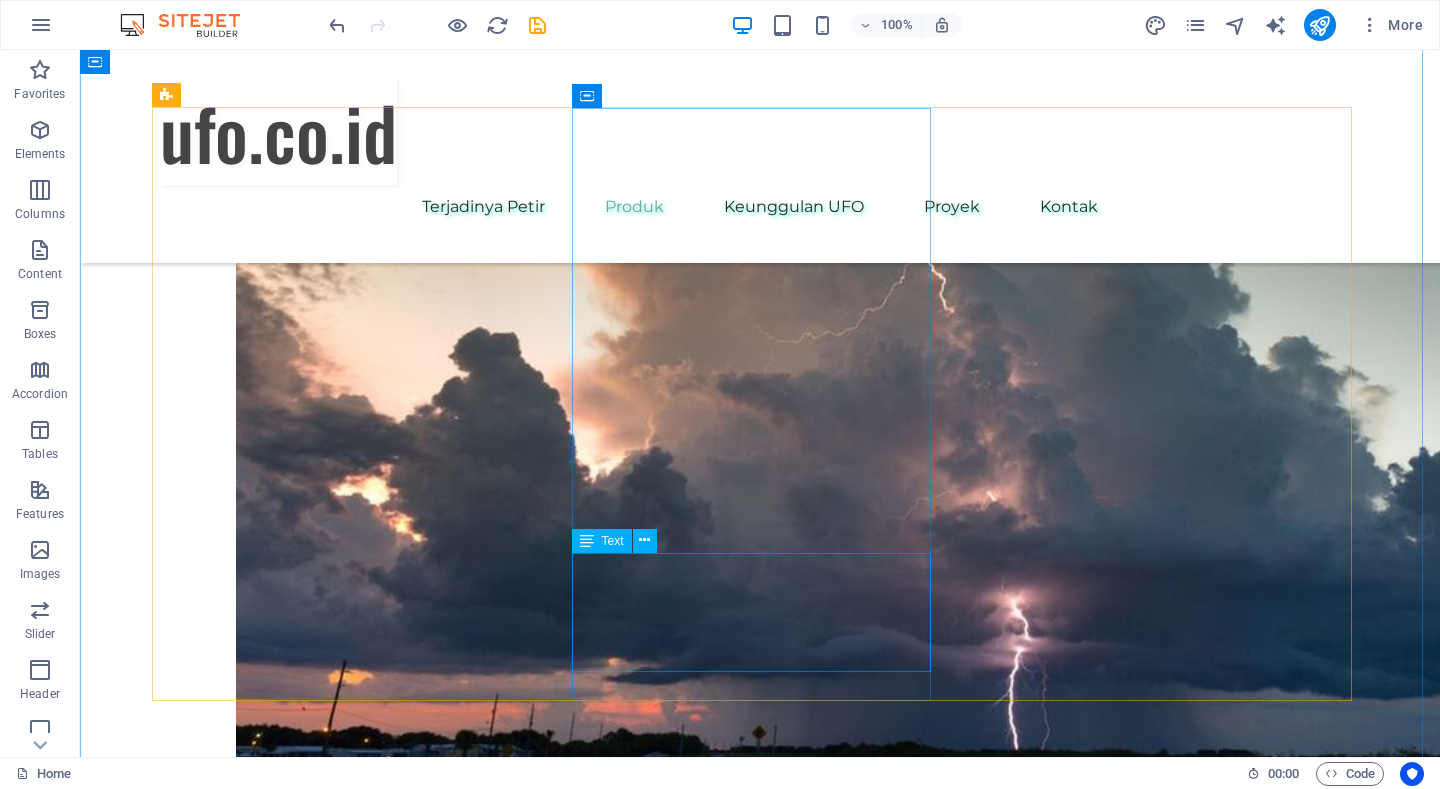 click on "Our Business Analyst extracts insights from data, helping clients make informed decisions and optimize strategies." at bounding box center (340, 2362) 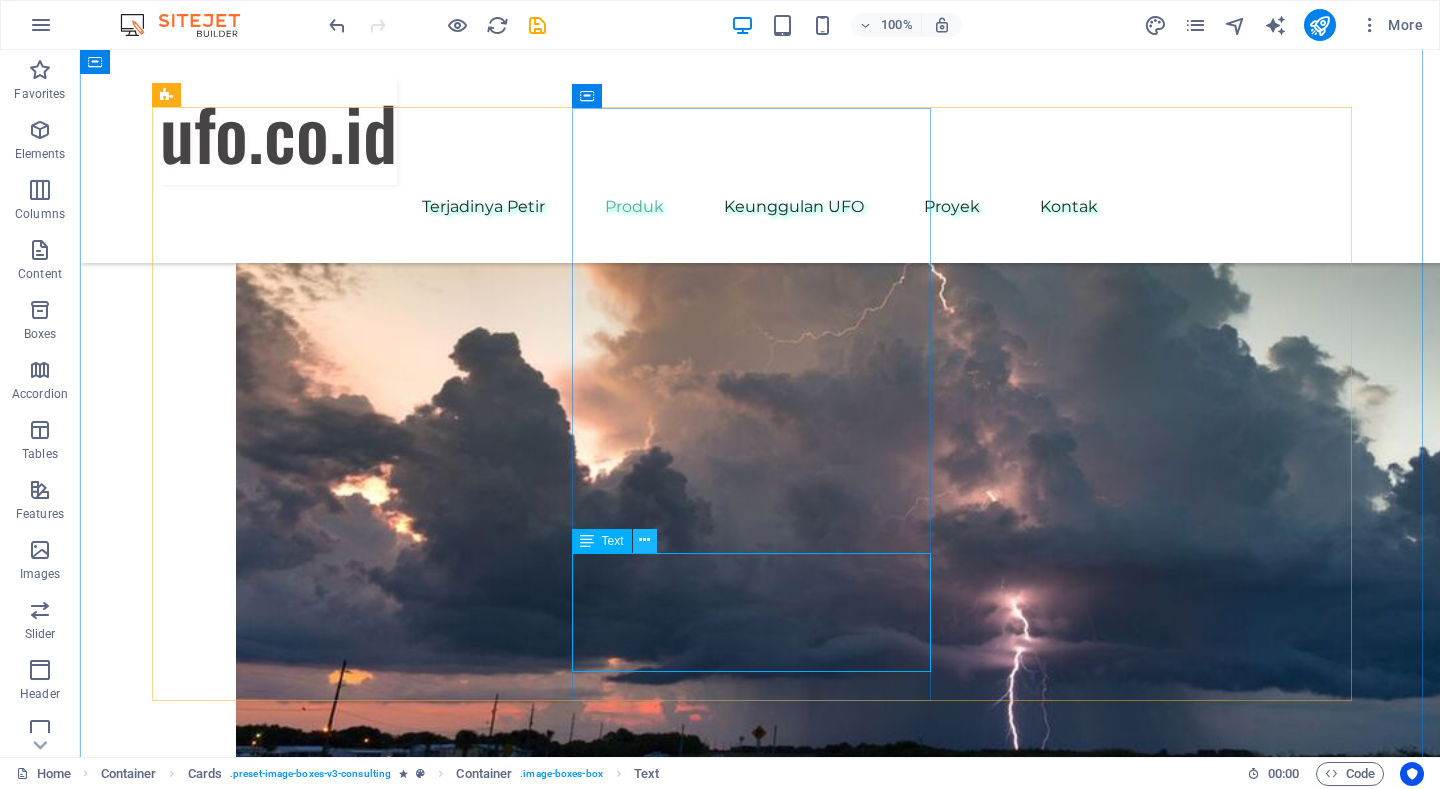 click at bounding box center (644, 540) 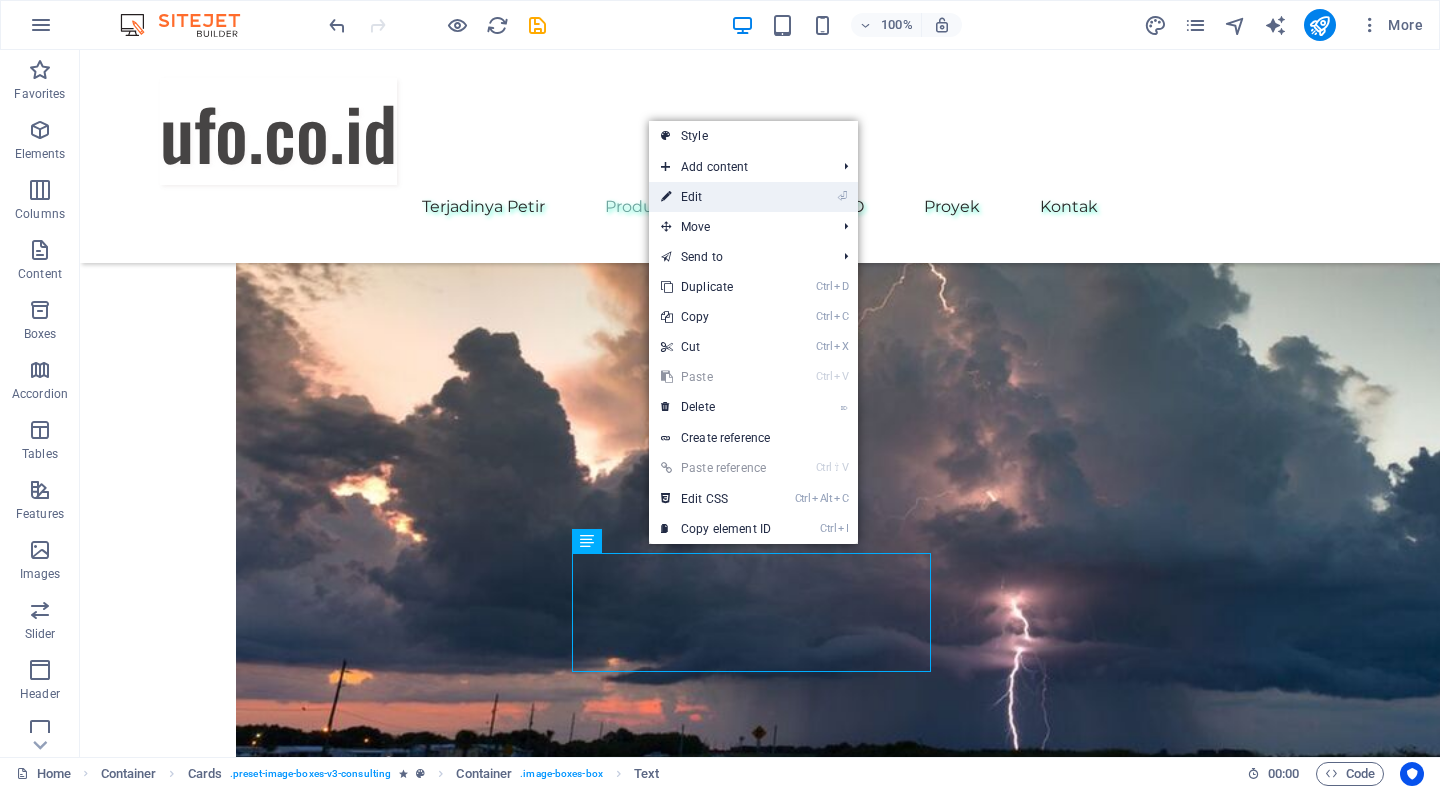 click on "⏎  Edit" at bounding box center (716, 197) 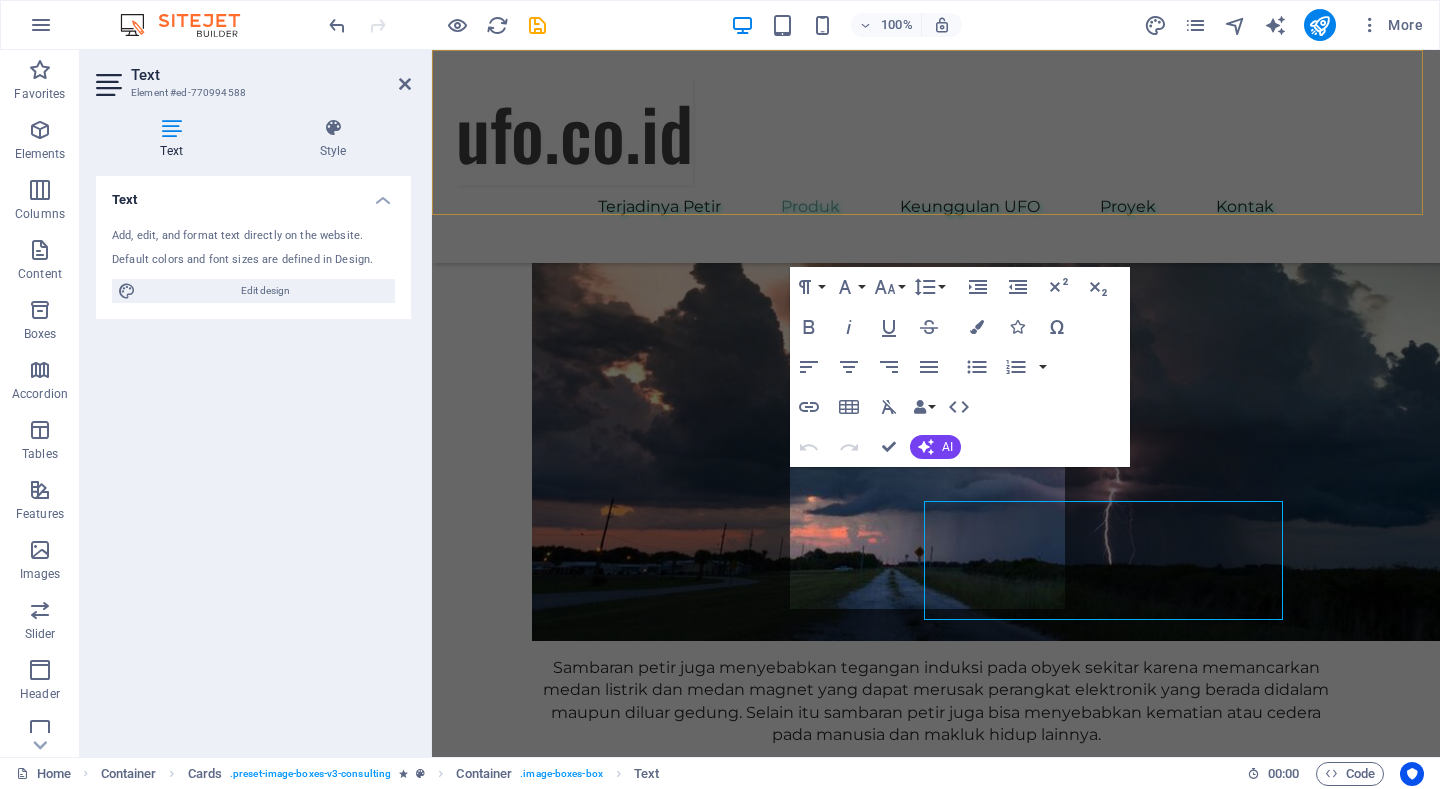 scroll, scrollTop: 1952, scrollLeft: 0, axis: vertical 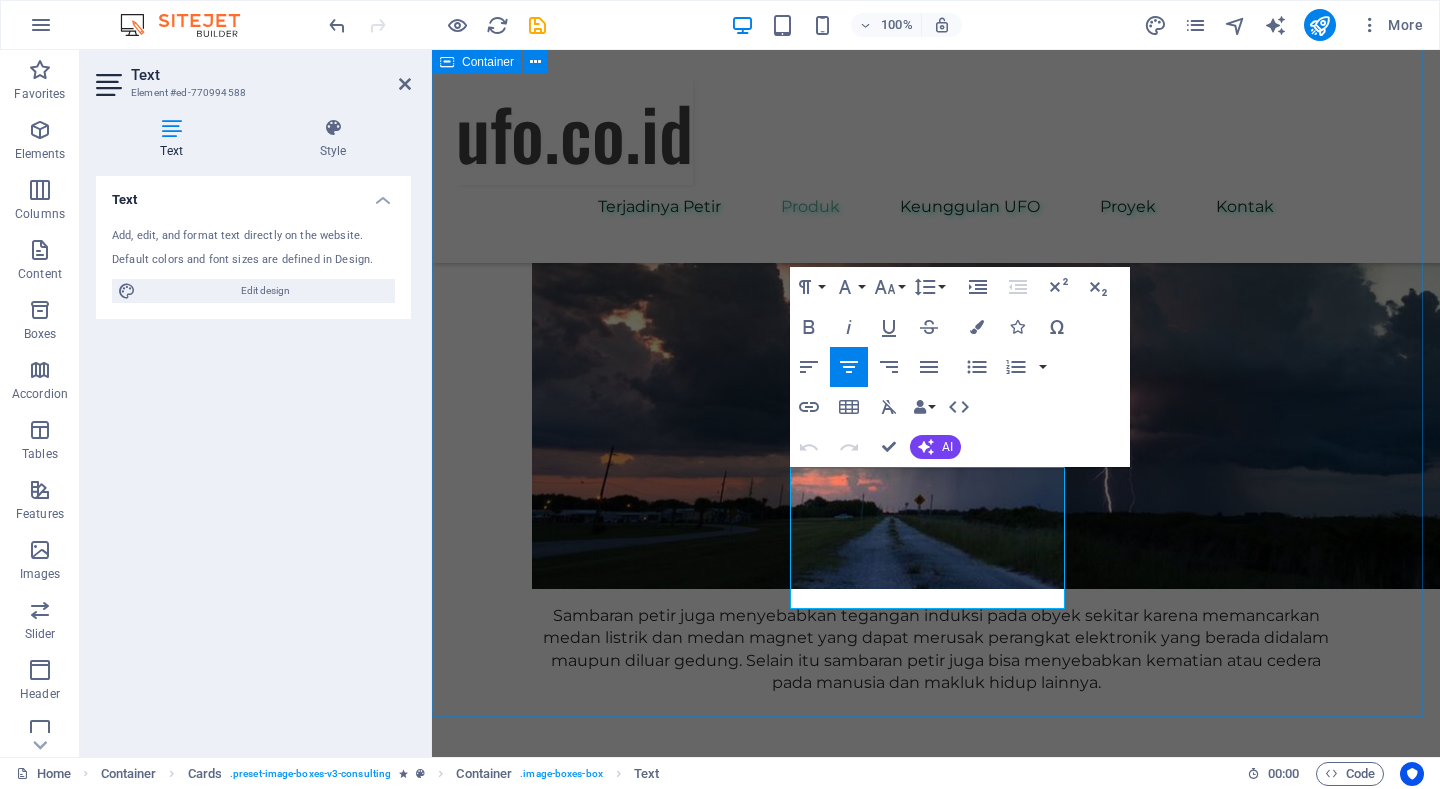 type 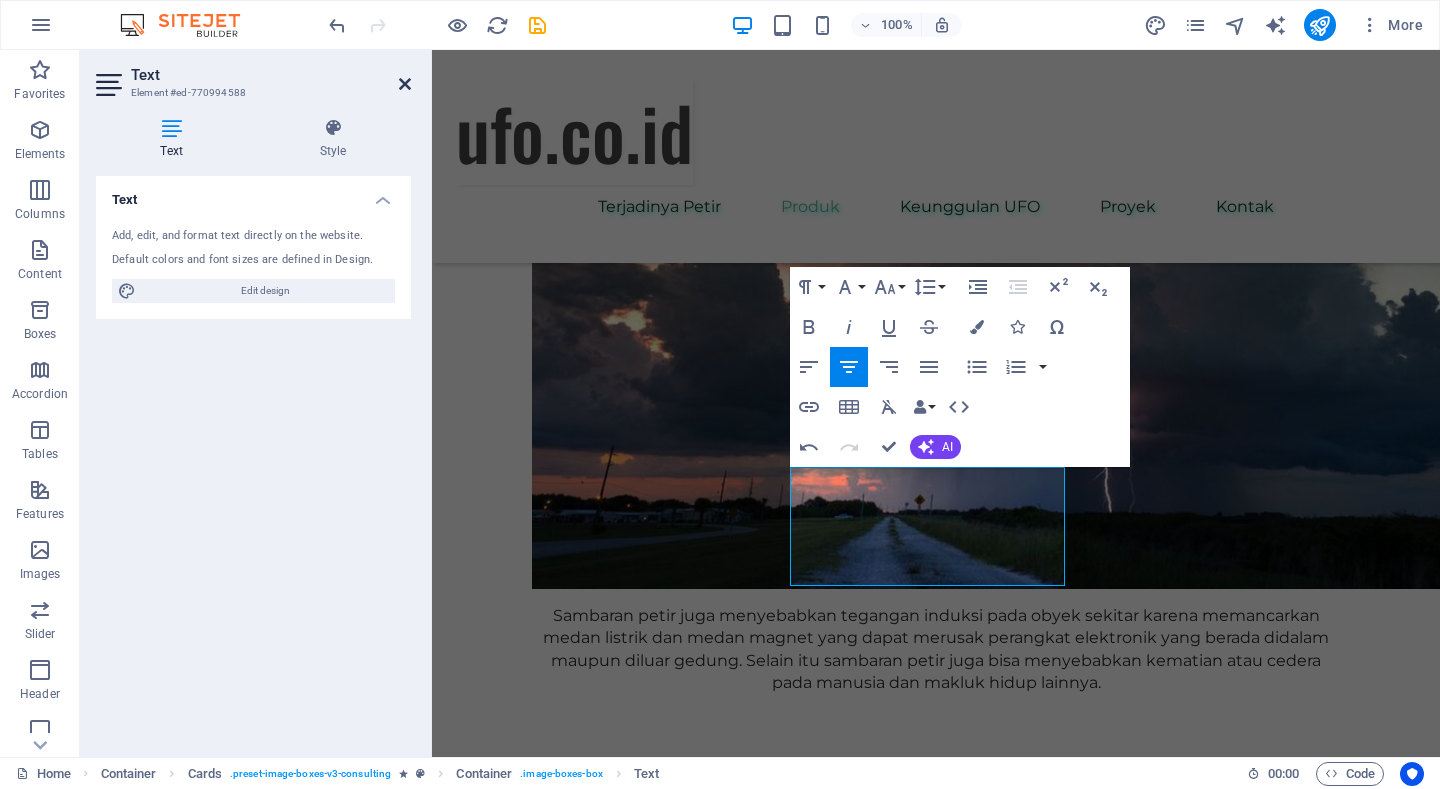 click at bounding box center [405, 84] 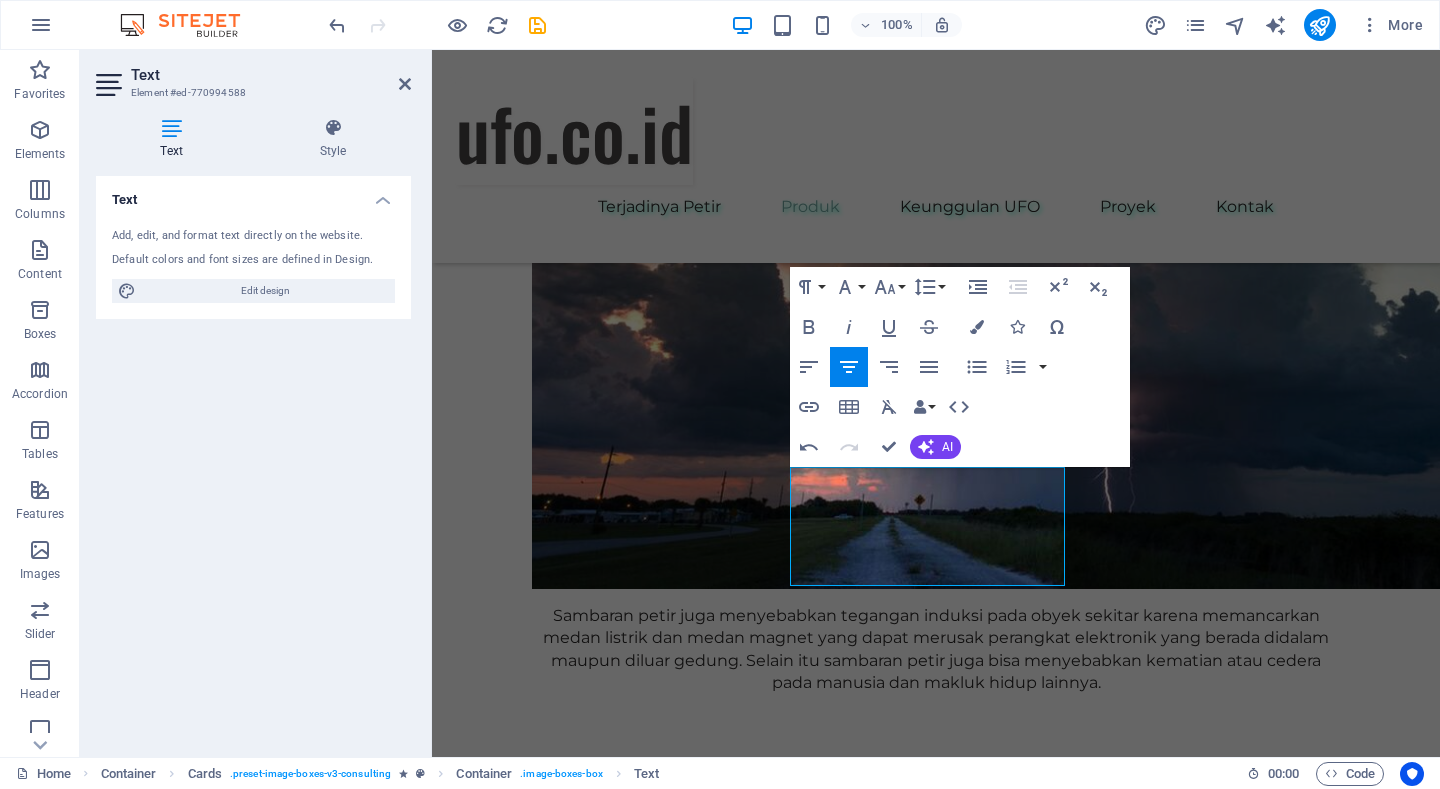 scroll, scrollTop: 1900, scrollLeft: 0, axis: vertical 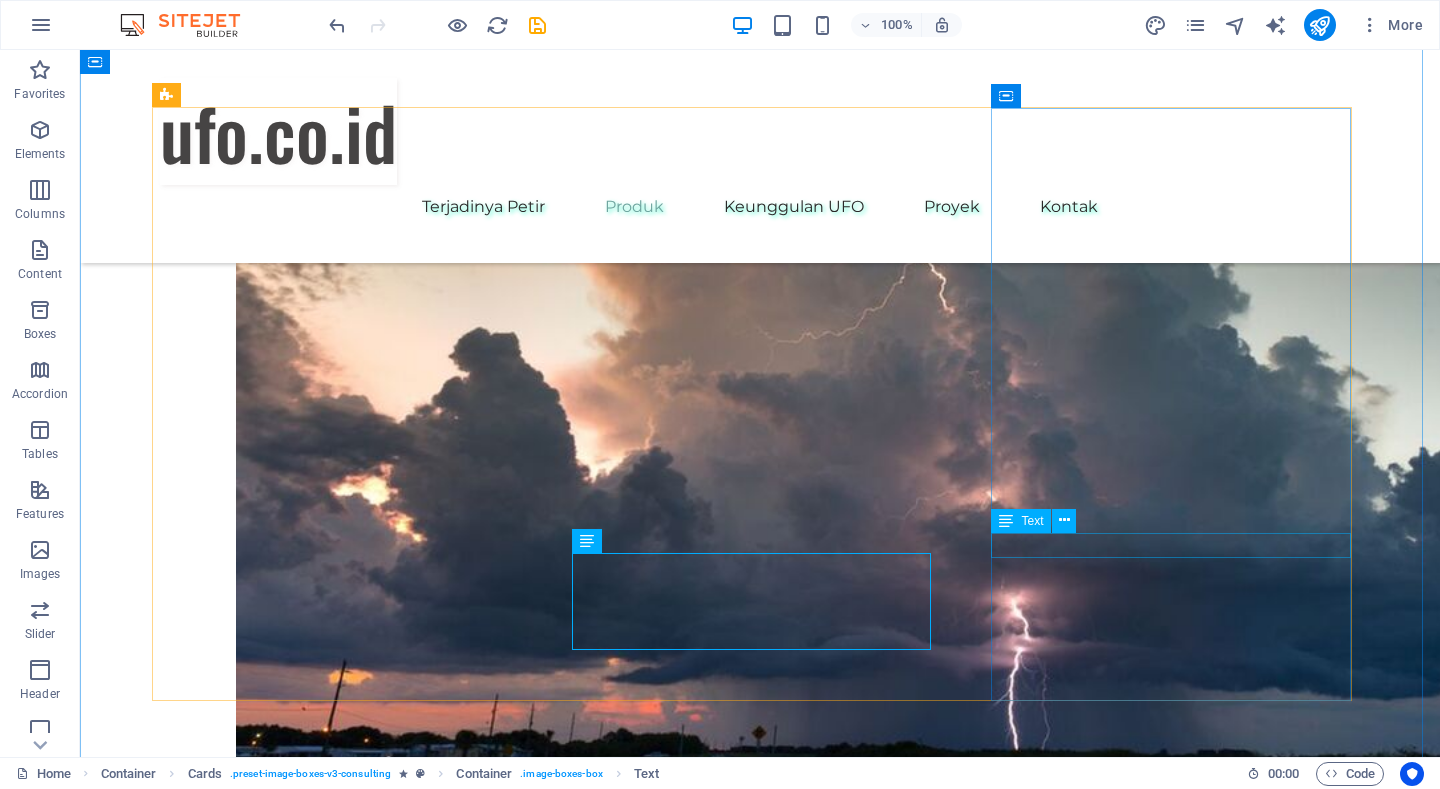 click on "Strategy Consultant" at bounding box center (340, 2840) 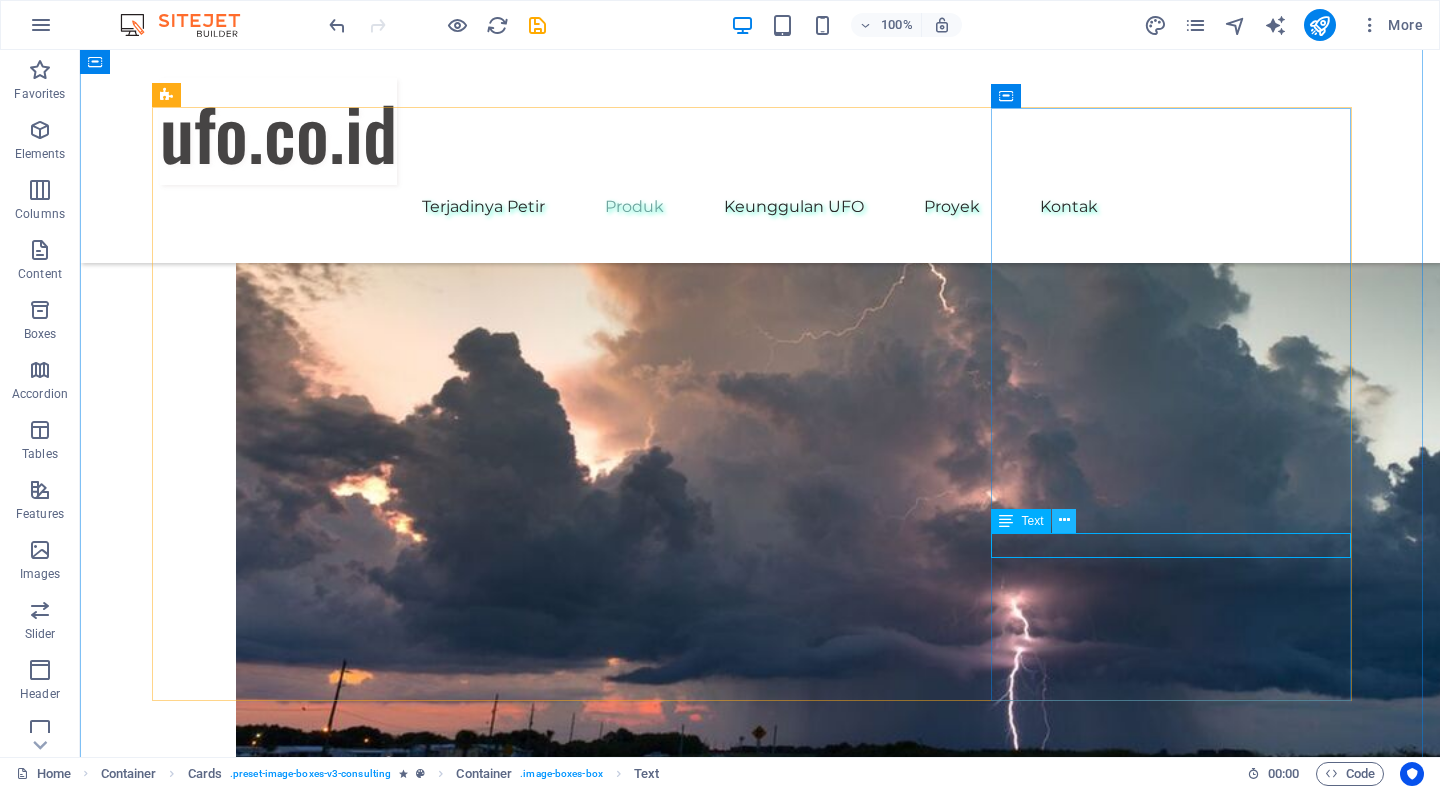 click at bounding box center (1064, 520) 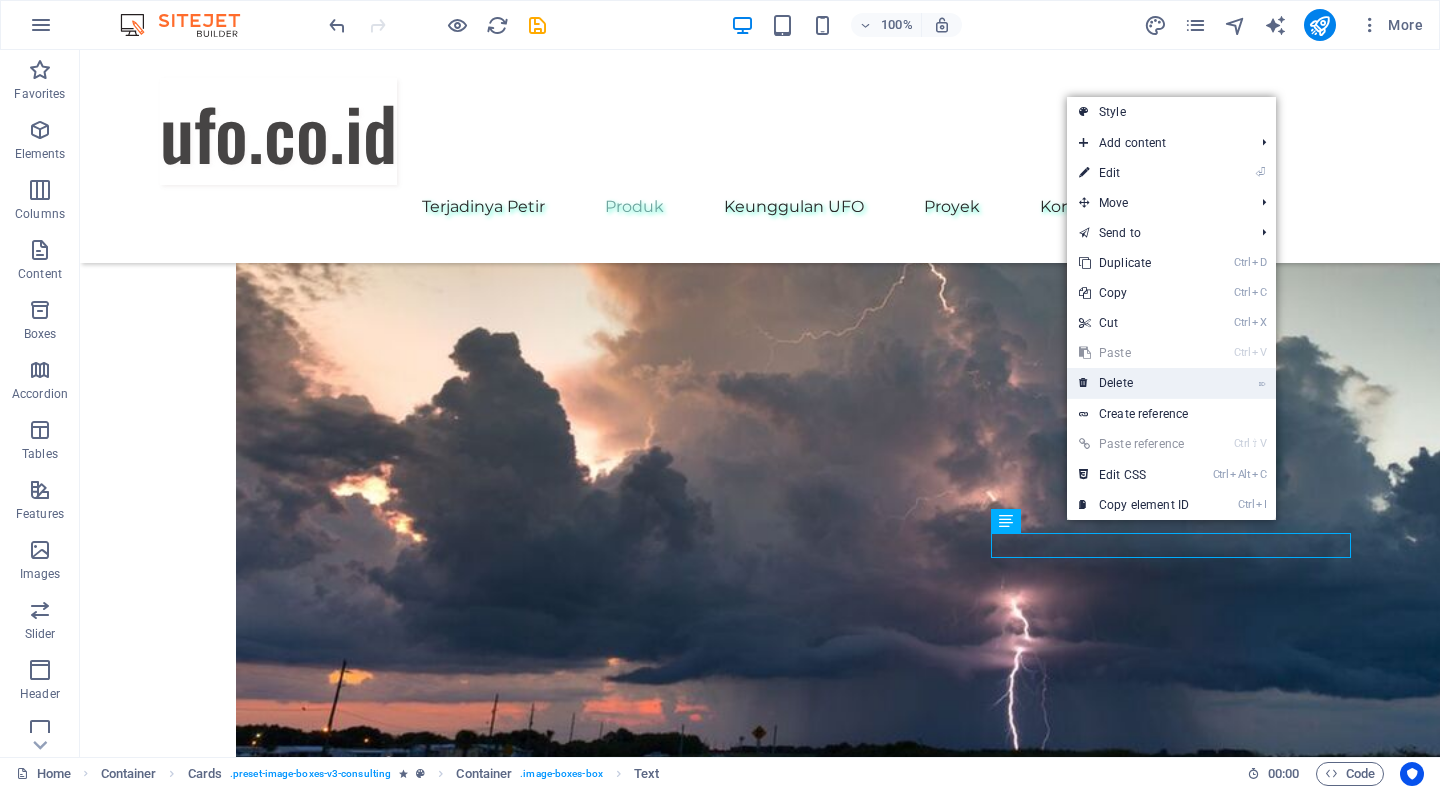 click on "⌦  Delete" at bounding box center [1134, 383] 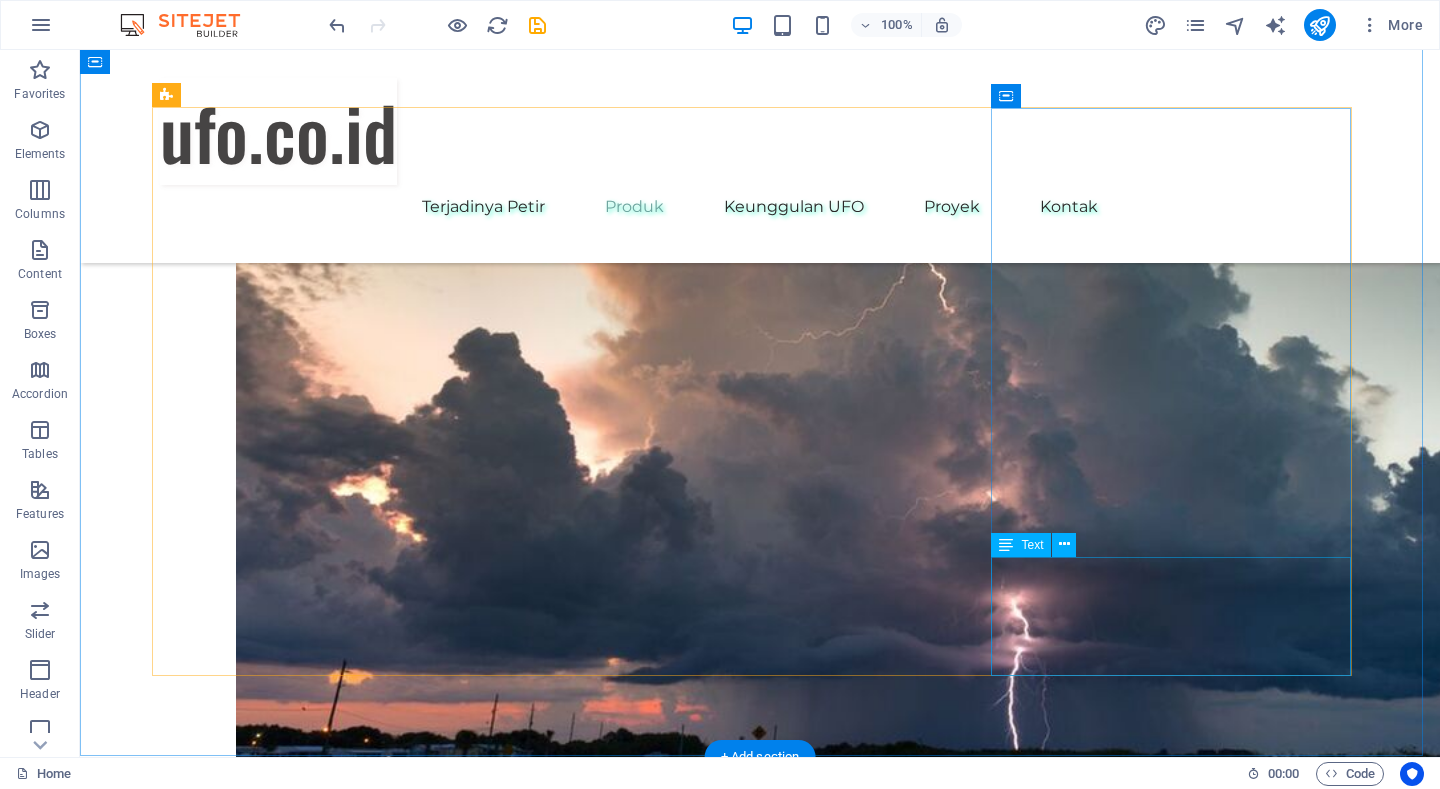 click on "Our Strategy Consultant crafts innovative plans and strategy to drive growth and profitability for clients world wide." at bounding box center [340, 2912] 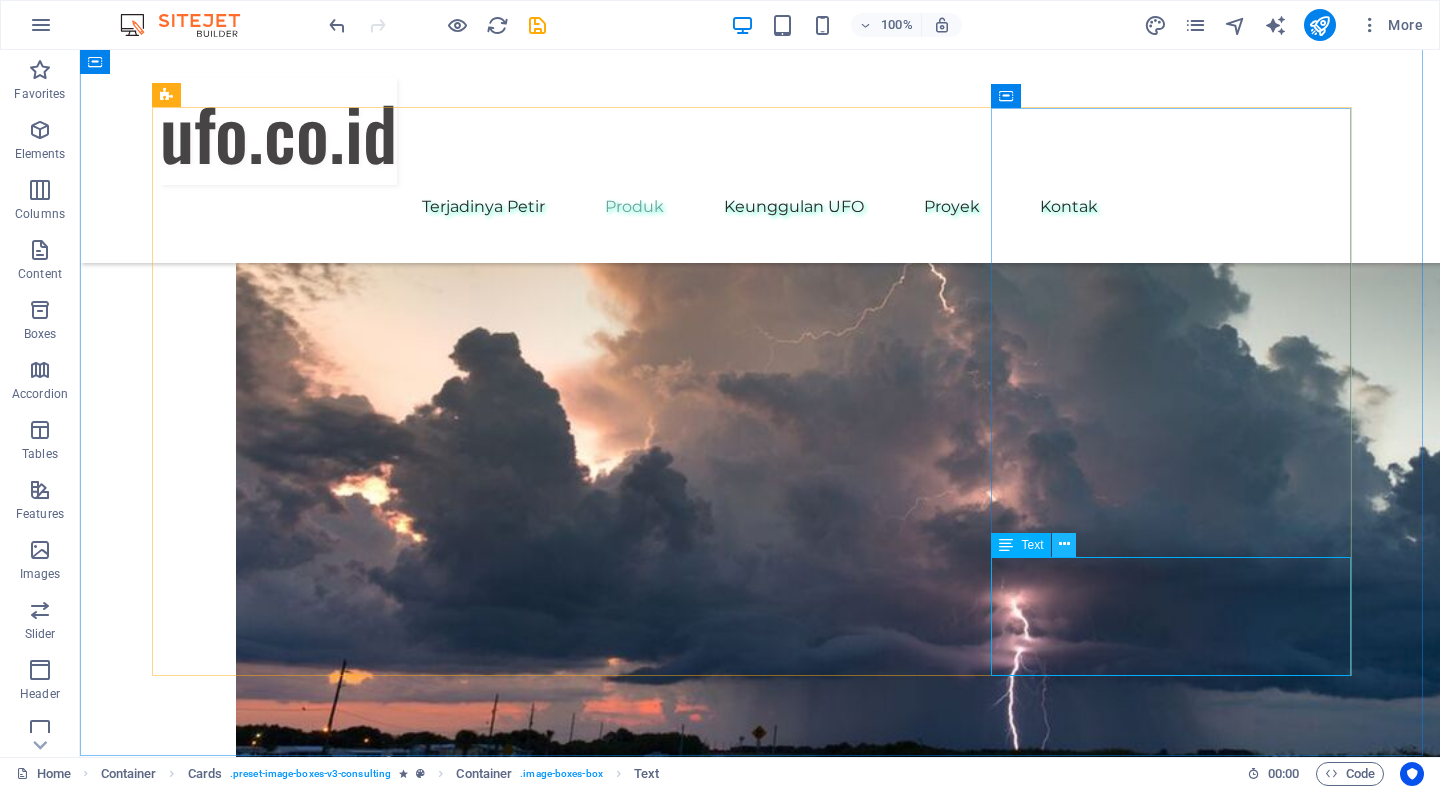 click at bounding box center (1064, 544) 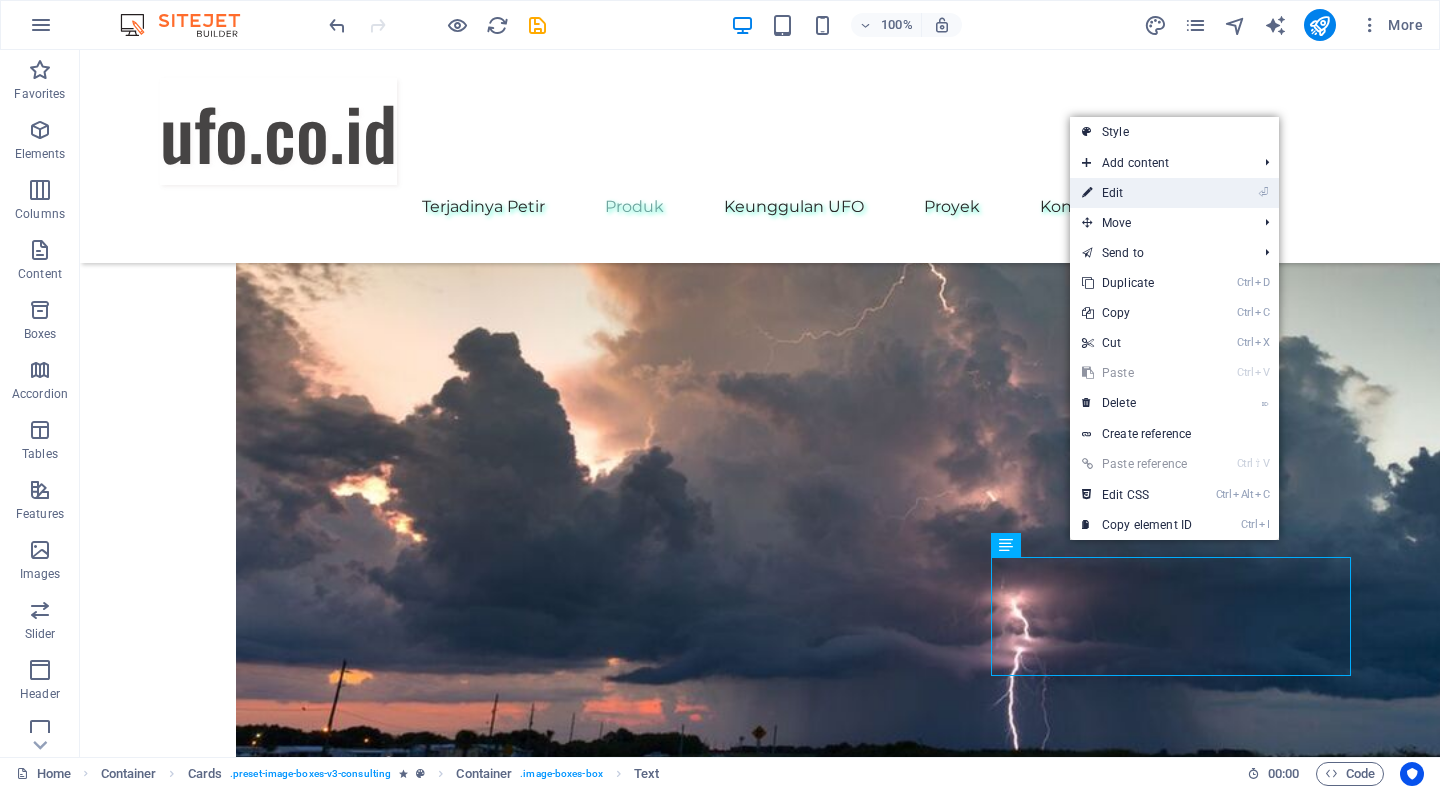 click on "⏎  Edit" at bounding box center (1137, 193) 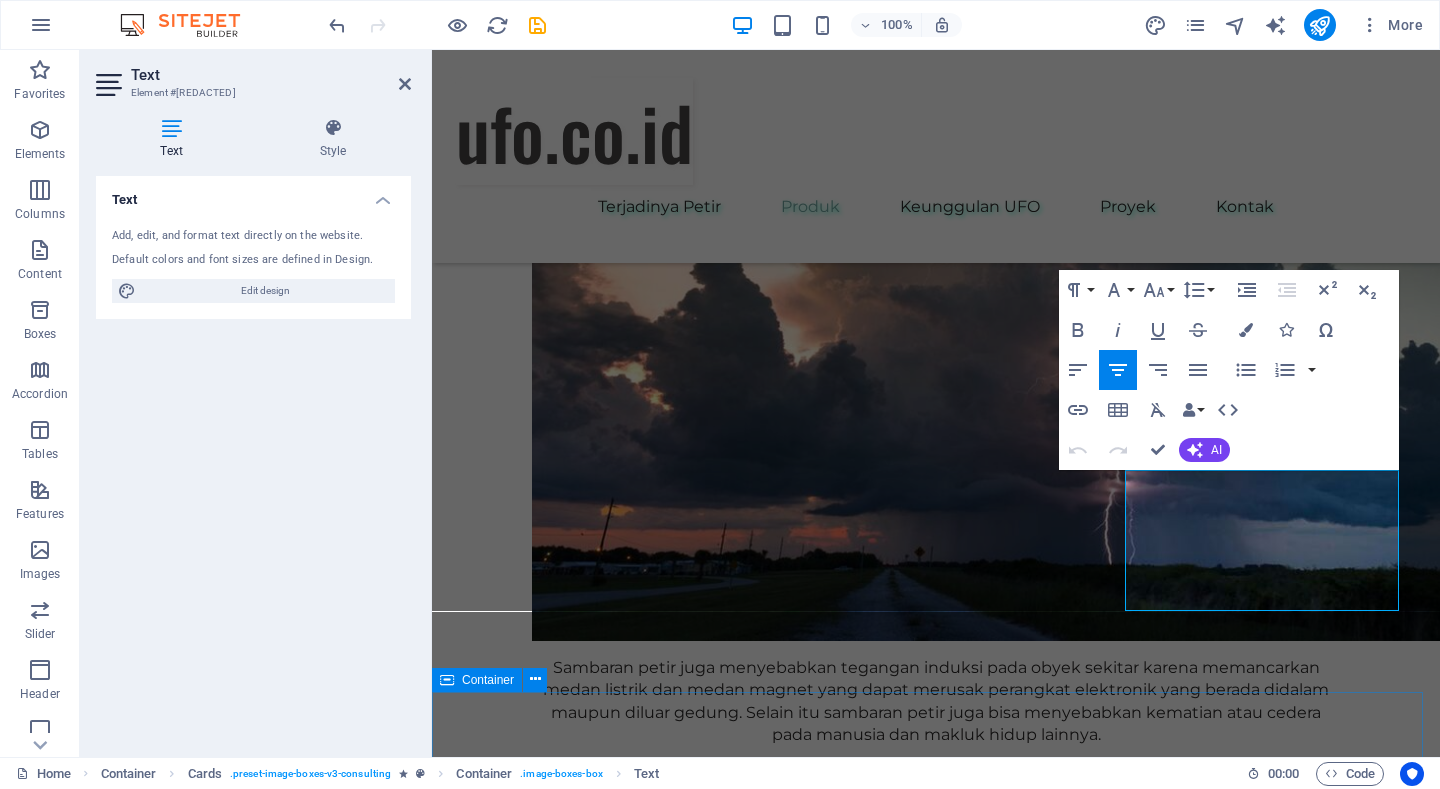 scroll, scrollTop: 1952, scrollLeft: 0, axis: vertical 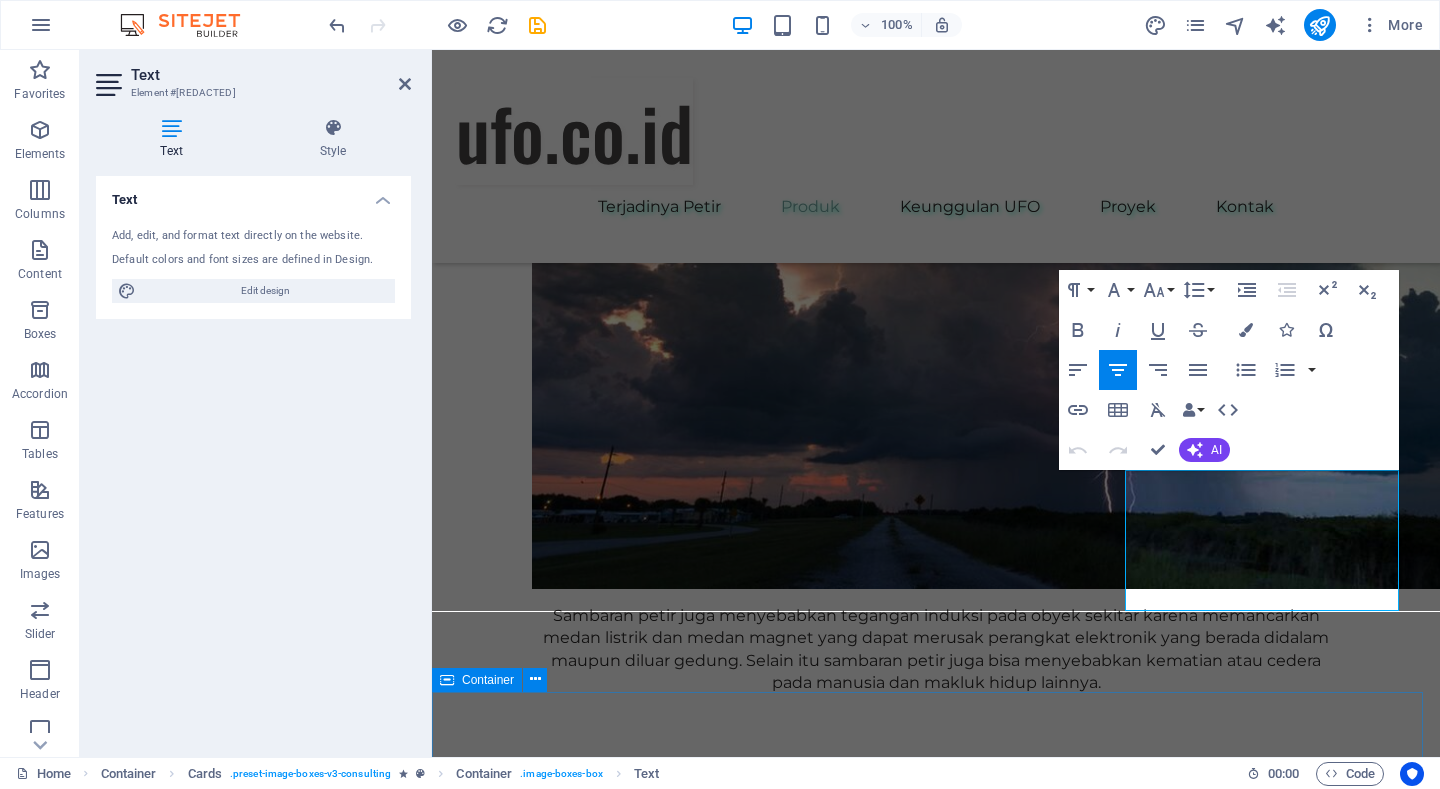 type 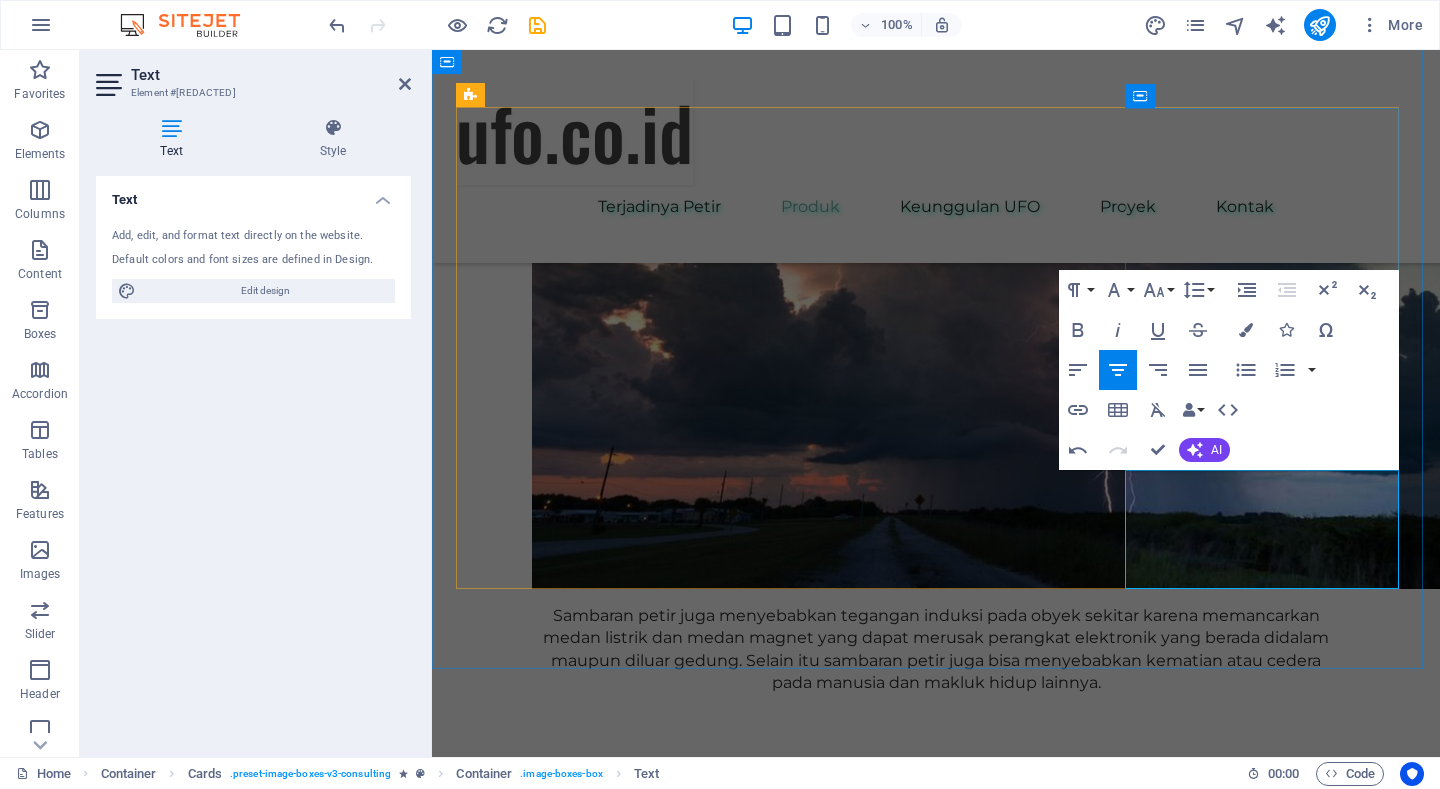 click on "LEC ( Lighning Event Counter ) alat untuk menghitung jumlah sambaran petir" at bounding box center [596, 2482] 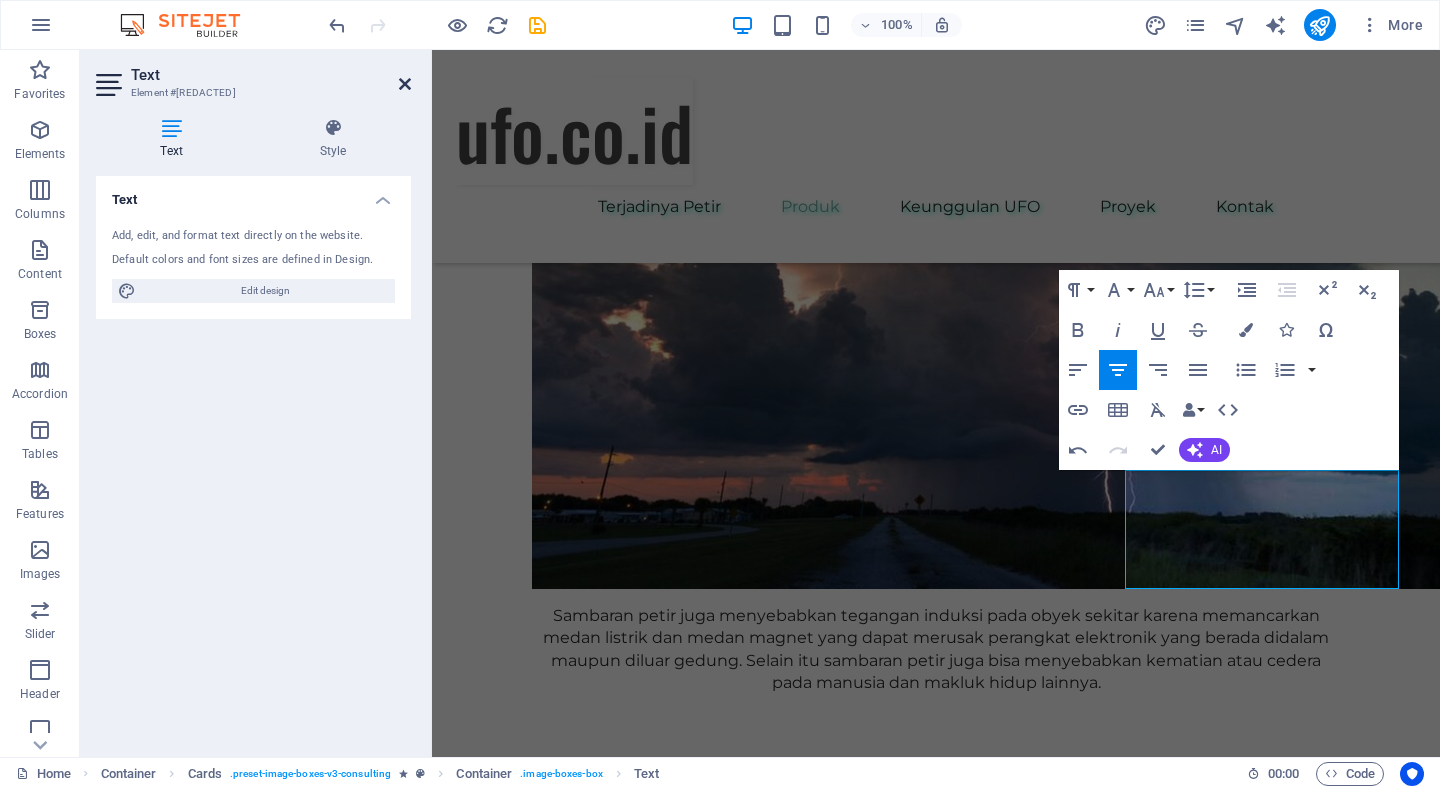 click at bounding box center [405, 84] 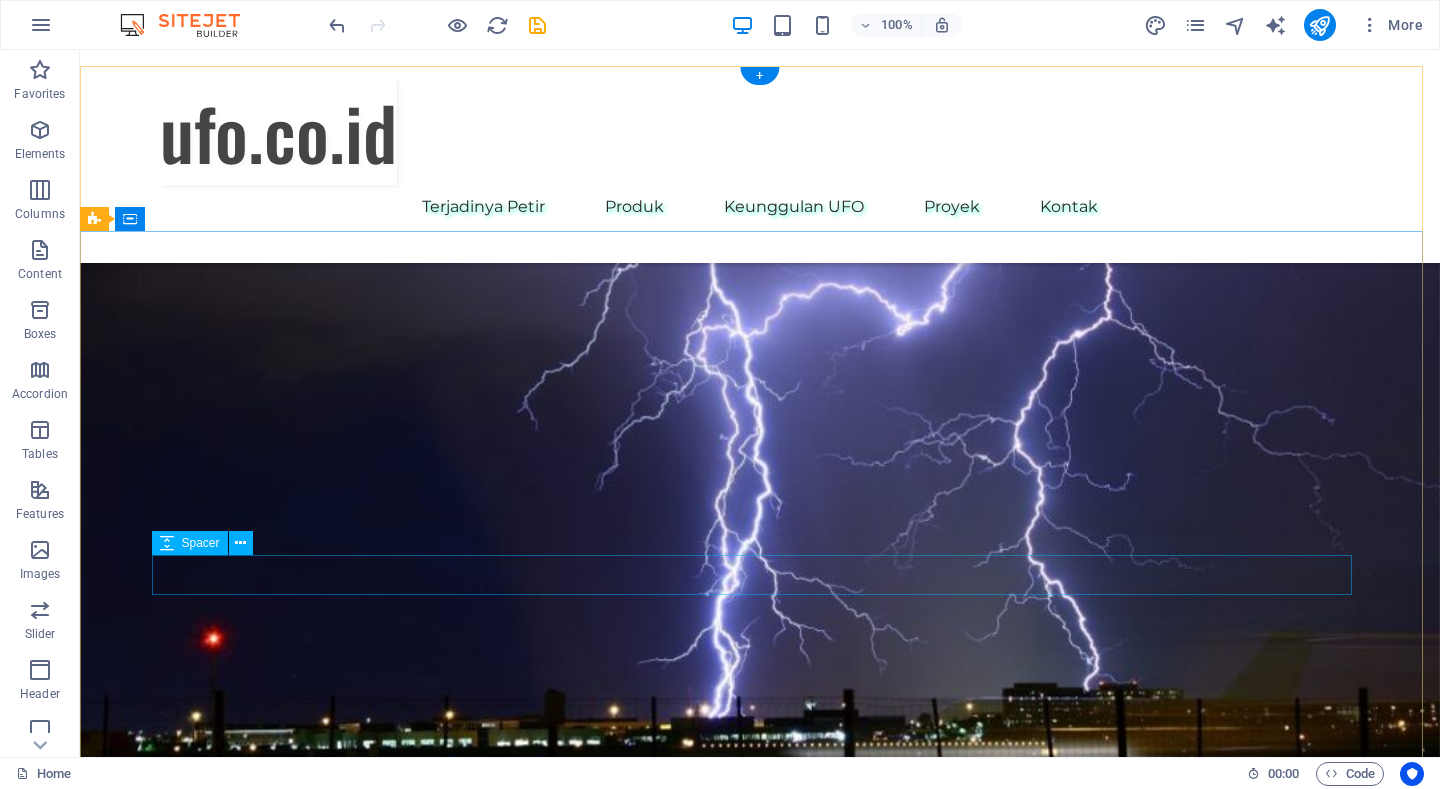 scroll, scrollTop: 0, scrollLeft: 0, axis: both 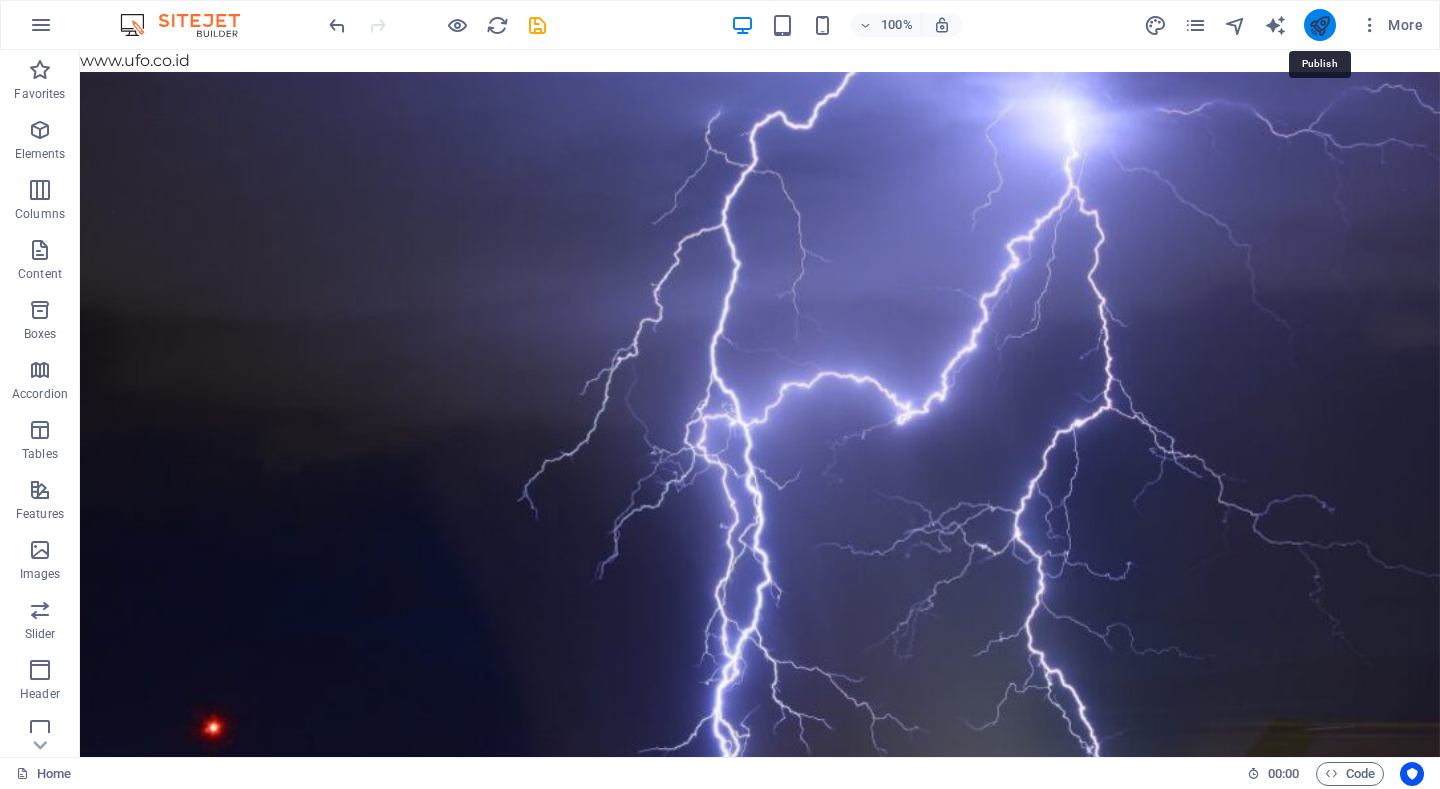 click at bounding box center [1319, 25] 